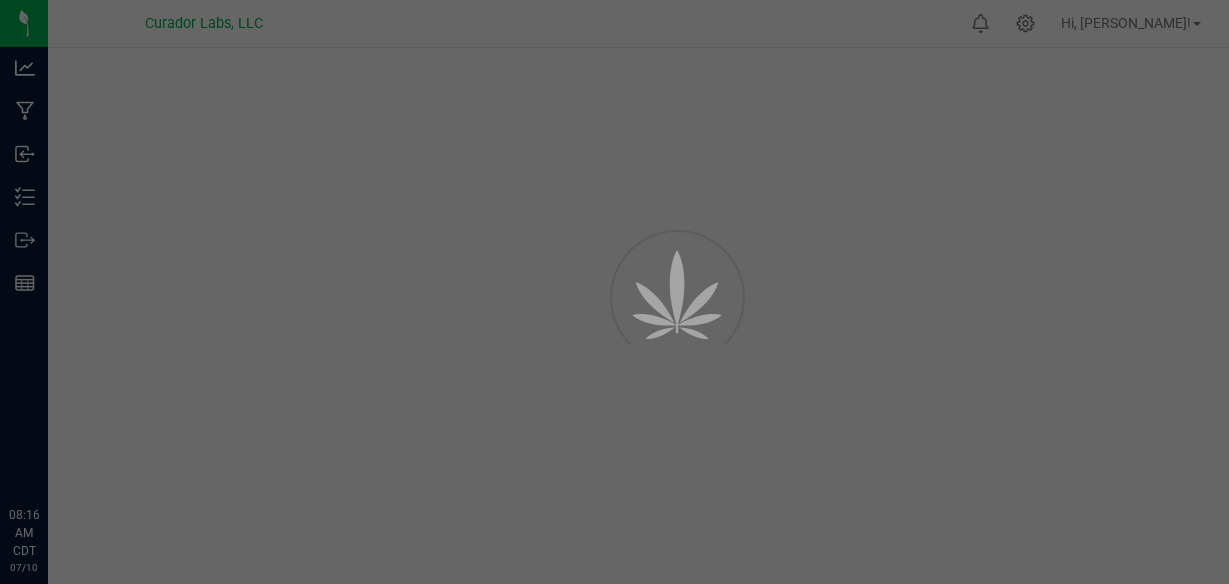 scroll, scrollTop: 0, scrollLeft: 0, axis: both 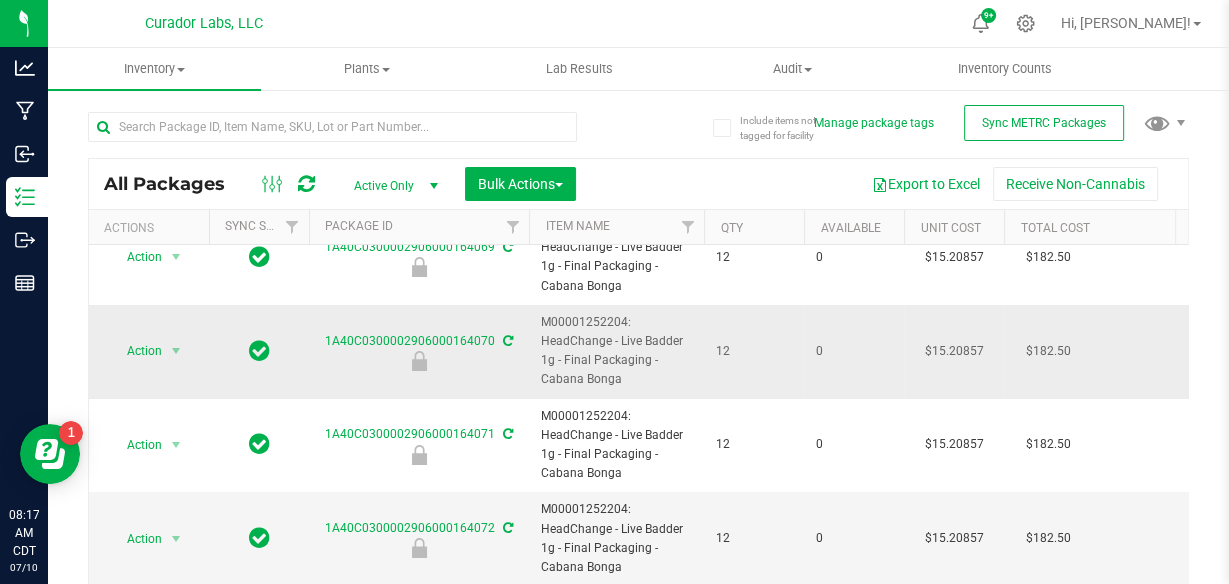 drag, startPoint x: 539, startPoint y: 318, endPoint x: 628, endPoint y: 386, distance: 112.00446 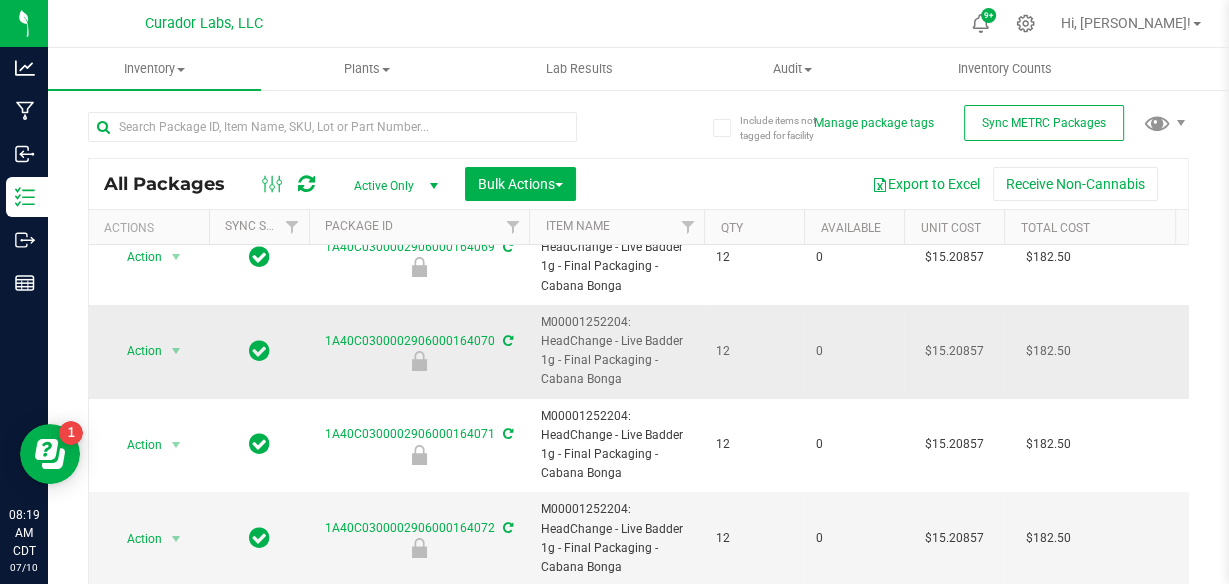 click on "M00001252204: HeadChange - Live Badder 1g - Final Packaging - Cabana Bonga" at bounding box center (616, 351) 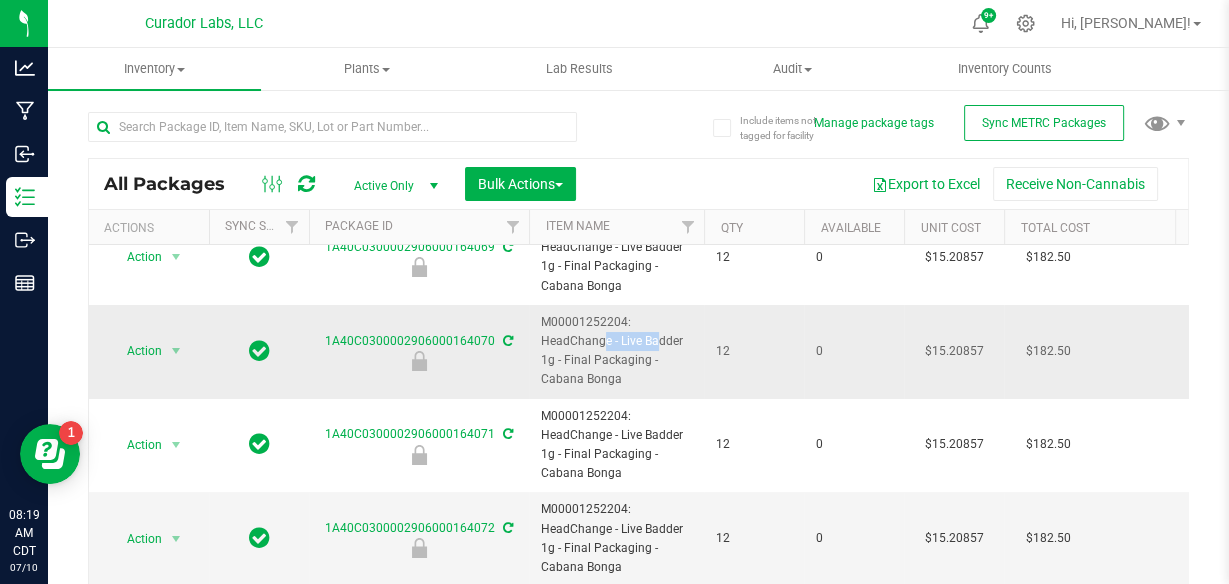 click on "M00001252204: HeadChange - Live Badder 1g - Final Packaging - Cabana Bonga" at bounding box center (616, 351) 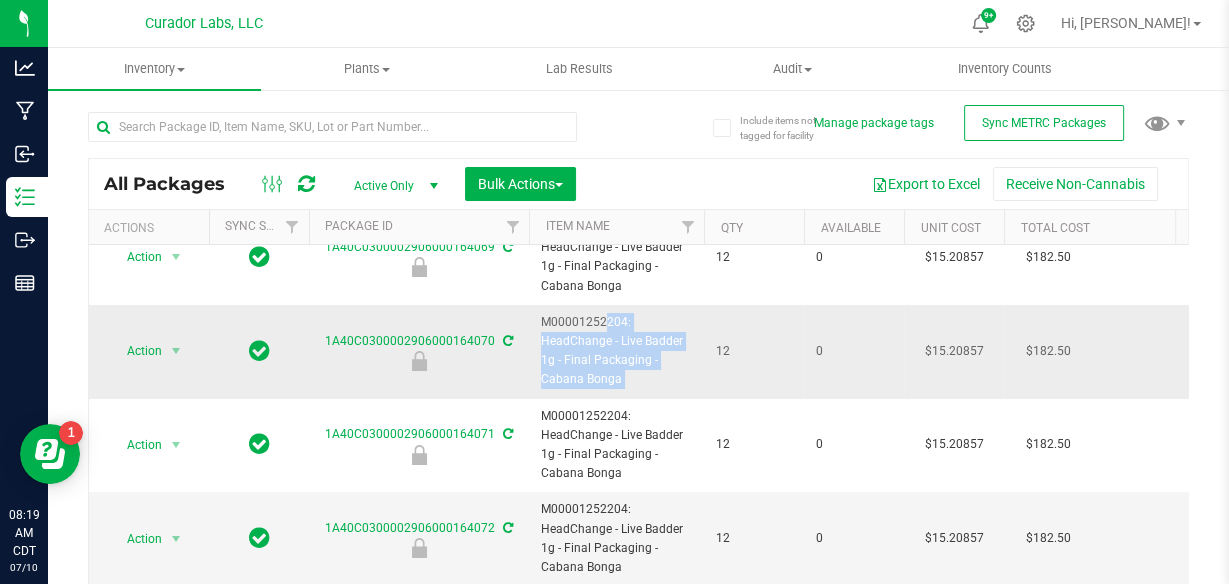 click on "M00001252204: HeadChange - Live Badder 1g - Final Packaging - Cabana Bonga" at bounding box center (616, 351) 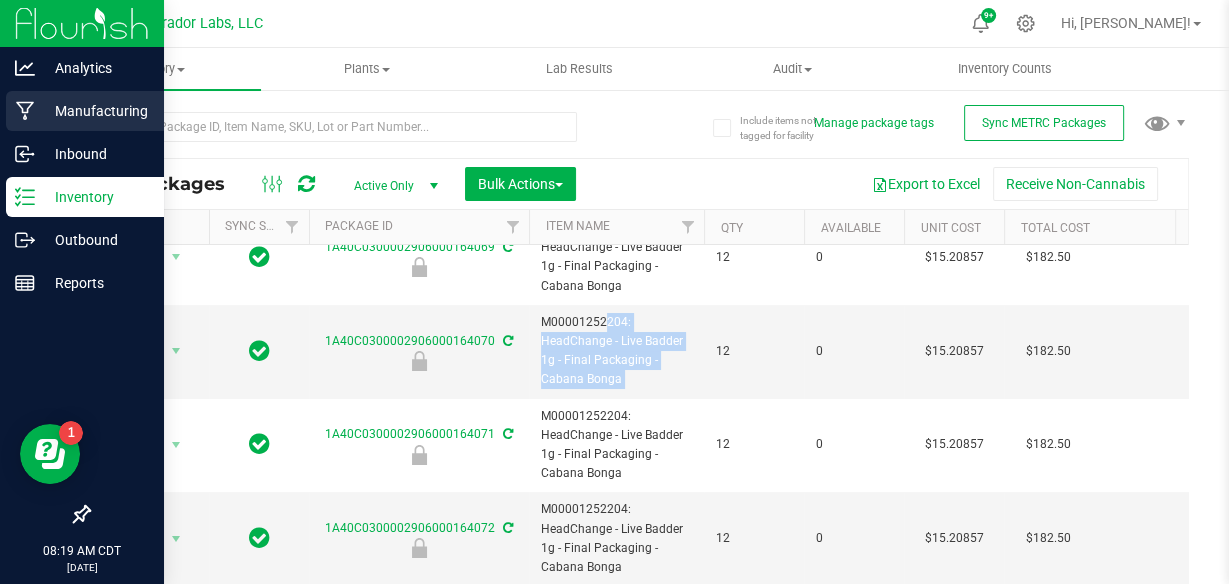 click on "Manufacturing" at bounding box center [95, 111] 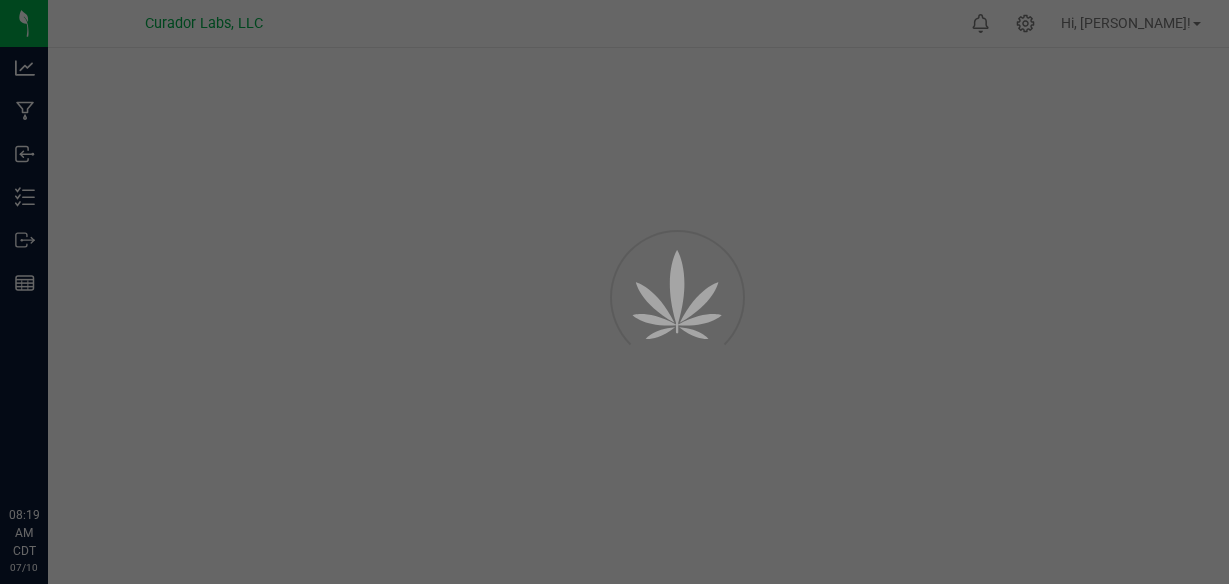 scroll, scrollTop: 0, scrollLeft: 0, axis: both 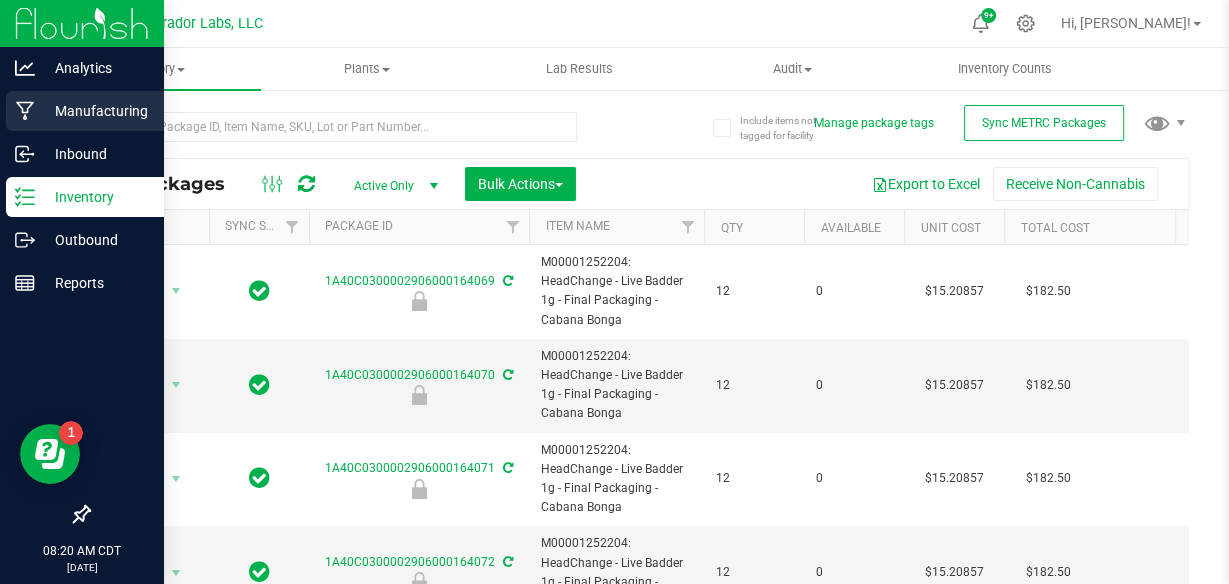 click on "Manufacturing" at bounding box center (85, 111) 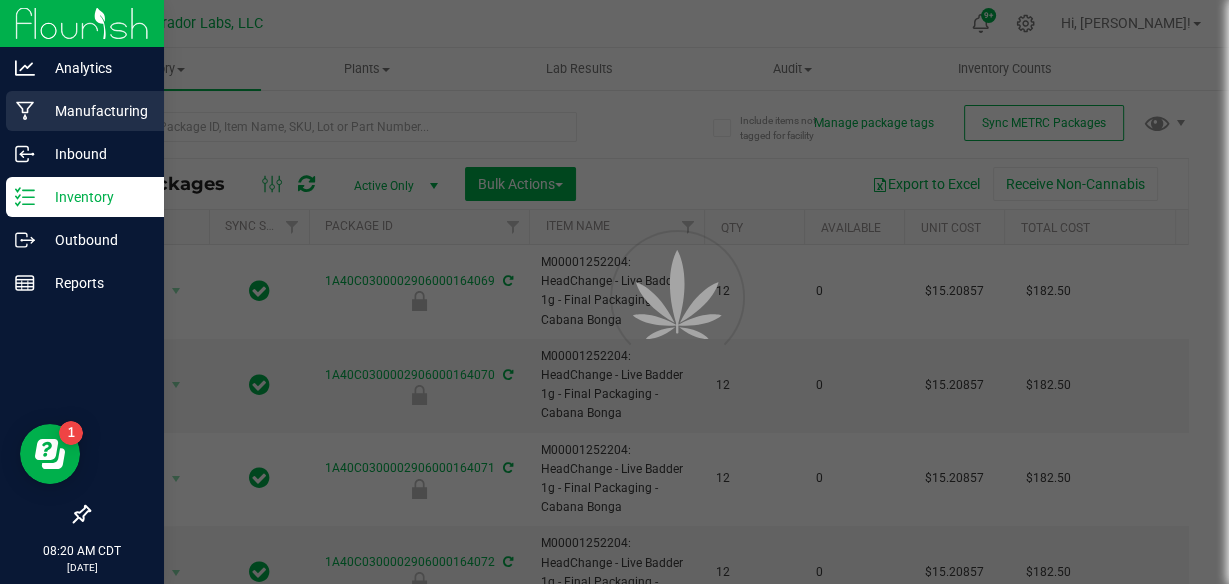 click on "Manufacturing" at bounding box center [85, 111] 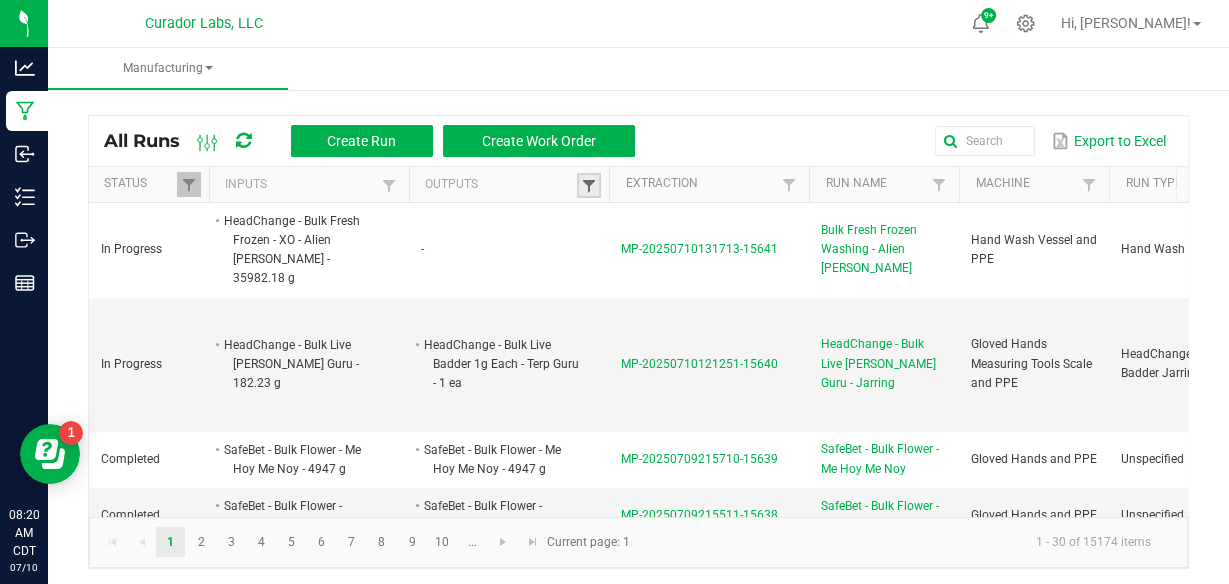 click at bounding box center (589, 186) 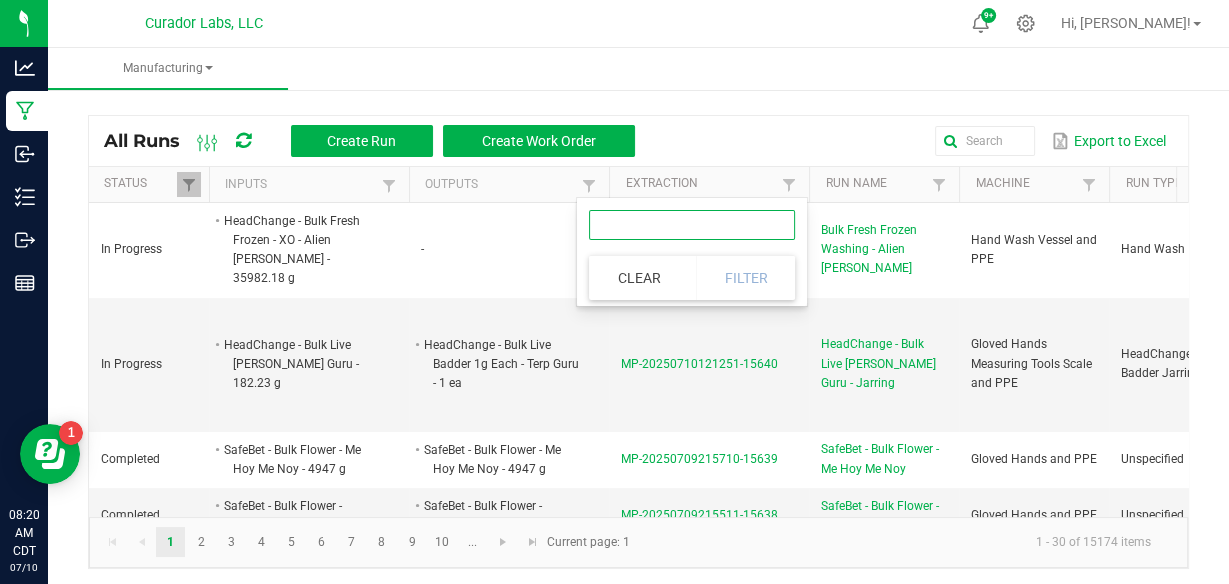 click at bounding box center (692, 225) 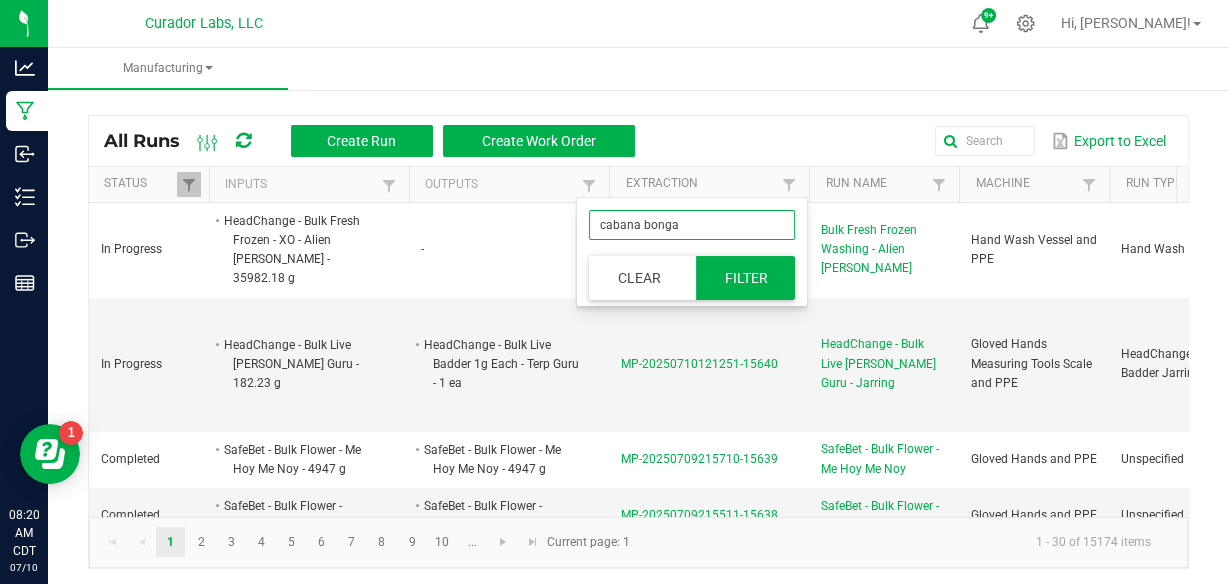 type on "cabana bonga" 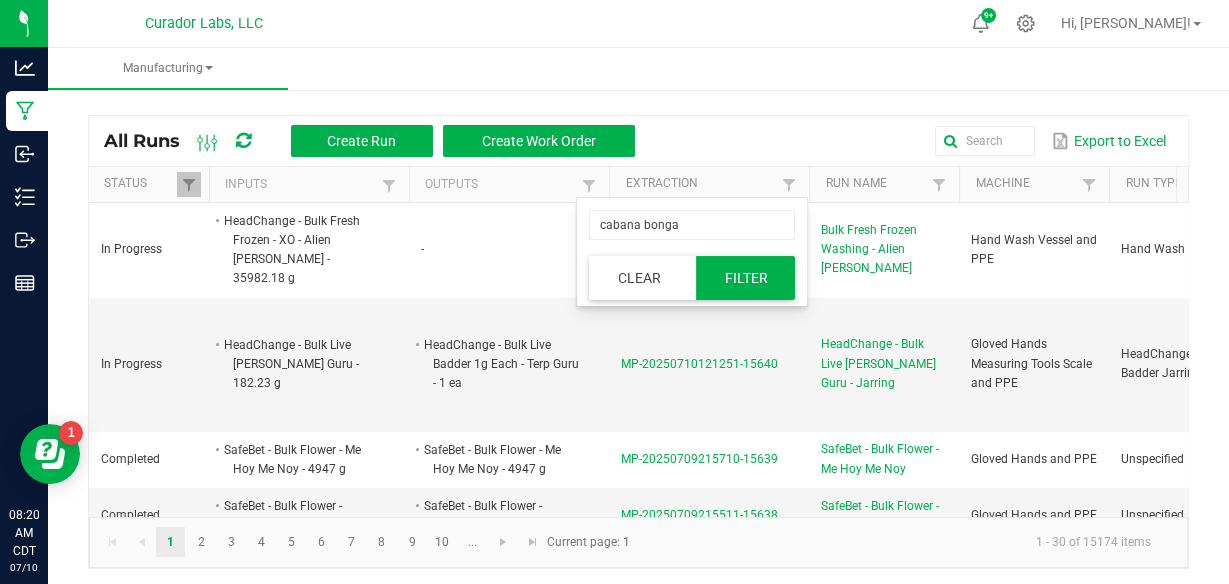 click on "Filter" at bounding box center [746, 278] 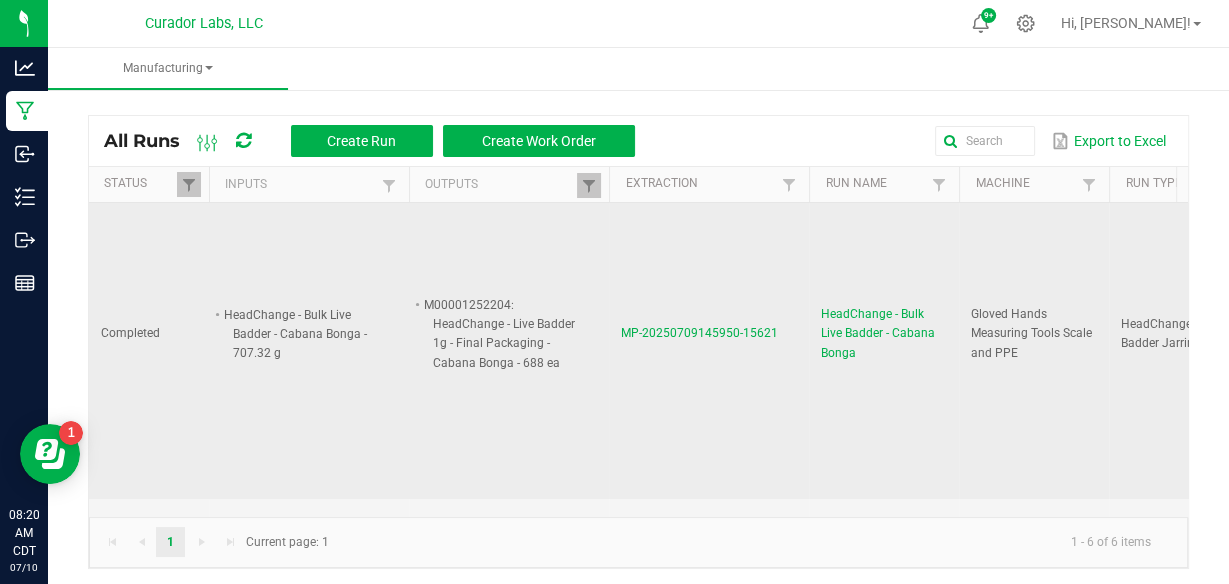 scroll, scrollTop: 34, scrollLeft: 0, axis: vertical 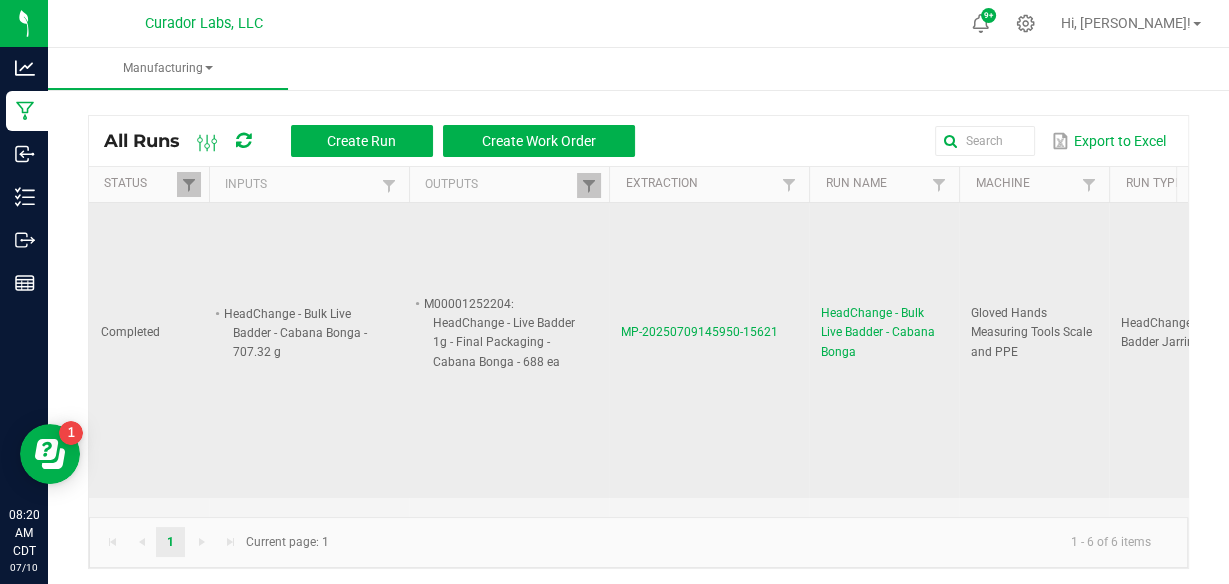 click on "HeadChange - Bulk Live Badder - Cabana Bonga - 707.32 g" at bounding box center (300, 333) 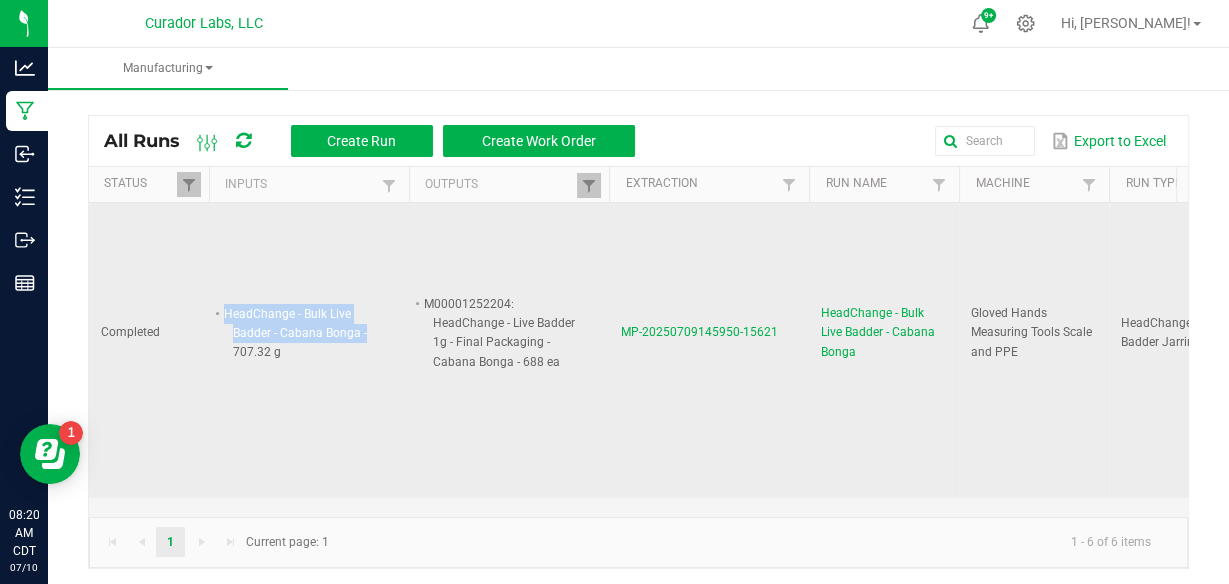 drag, startPoint x: 225, startPoint y: 309, endPoint x: 366, endPoint y: 332, distance: 142.86357 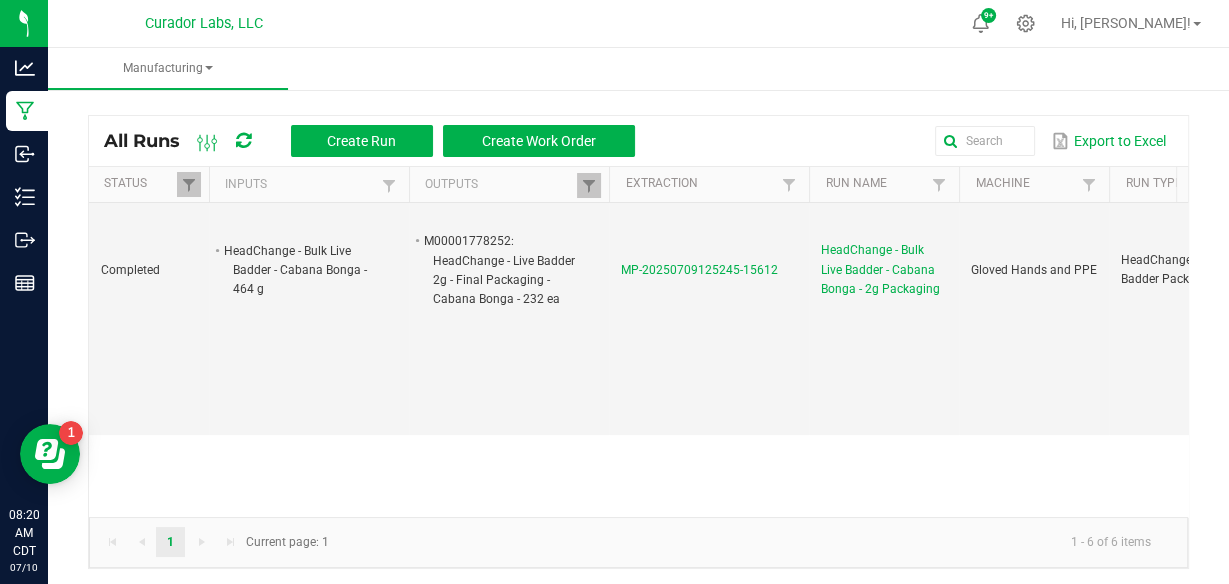 scroll, scrollTop: 425, scrollLeft: 0, axis: vertical 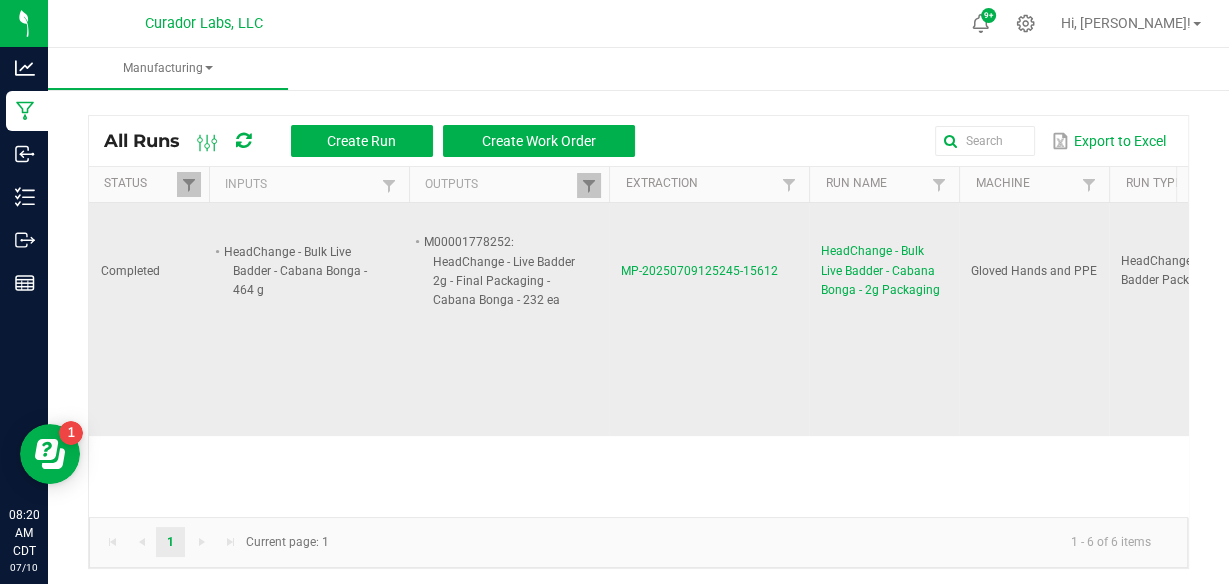 click on "M00001778252: HeadChange - Live Badder 2g - Final Packaging - Cabana Bonga - 232 ea" at bounding box center (500, 271) 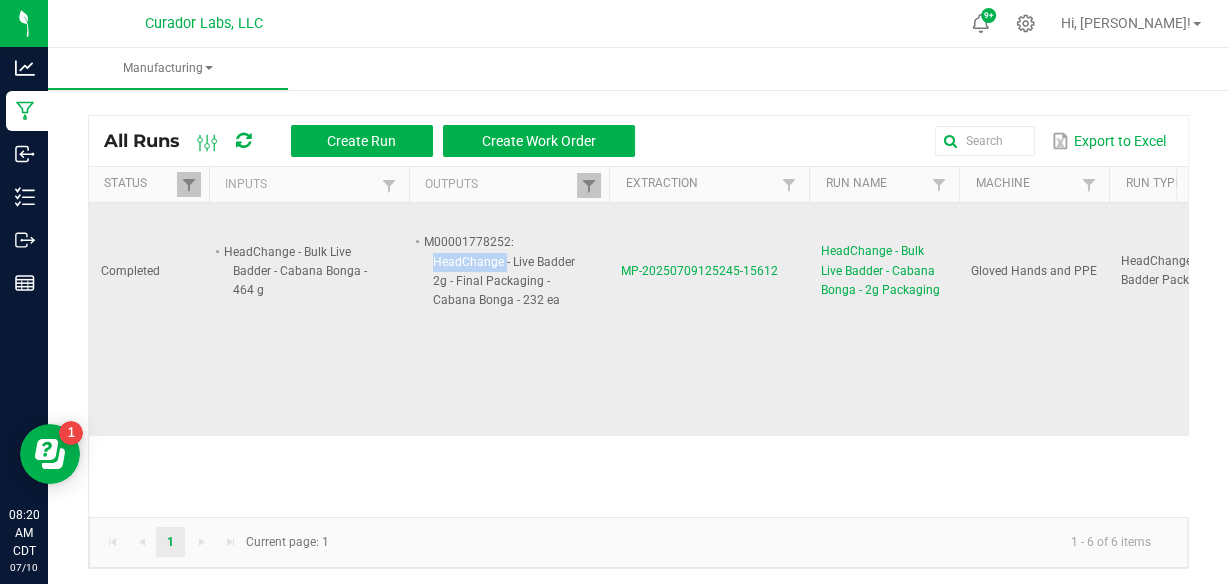 click on "M00001778252: HeadChange - Live Badder 2g - Final Packaging - Cabana Bonga - 232 ea" at bounding box center [500, 271] 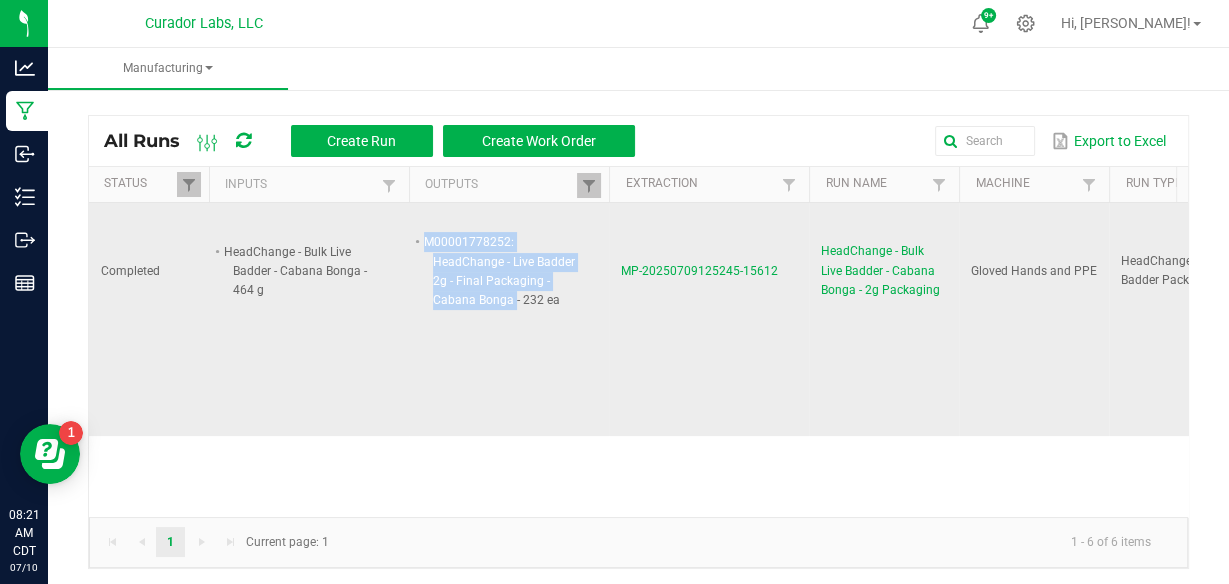drag, startPoint x: 423, startPoint y: 243, endPoint x: 514, endPoint y: 309, distance: 112.41441 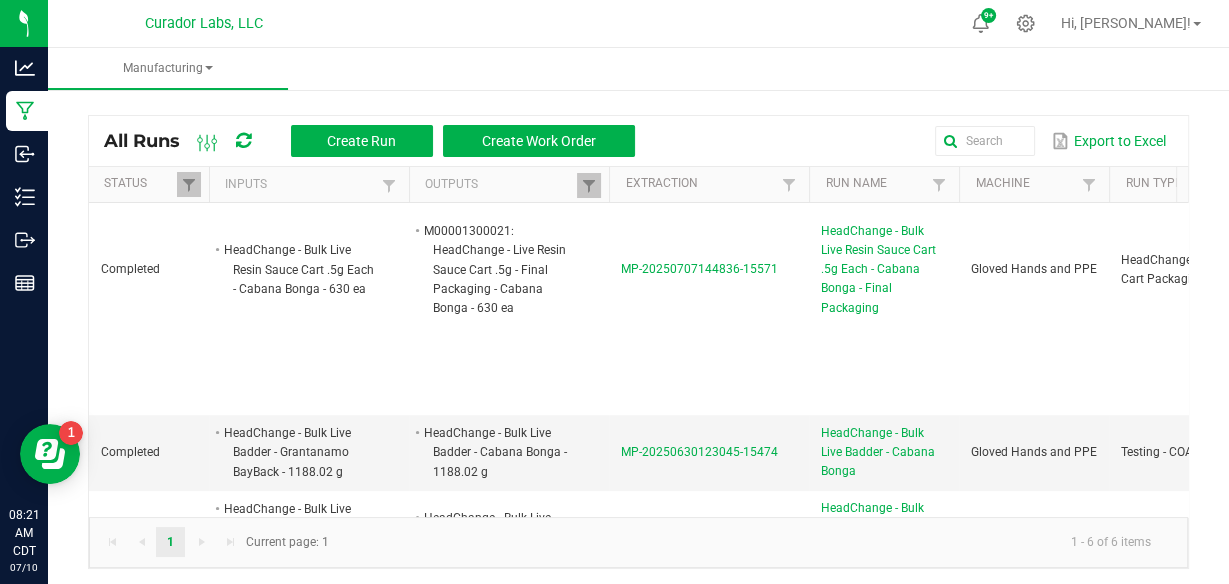 scroll, scrollTop: 732, scrollLeft: 0, axis: vertical 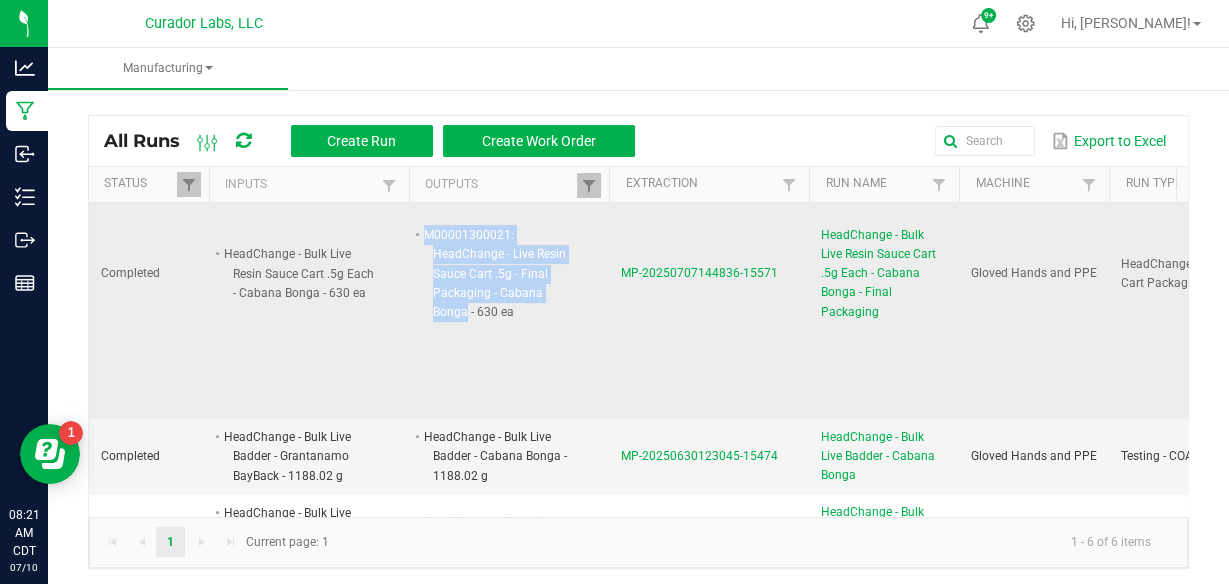 drag, startPoint x: 424, startPoint y: 226, endPoint x: 577, endPoint y: 288, distance: 165.08482 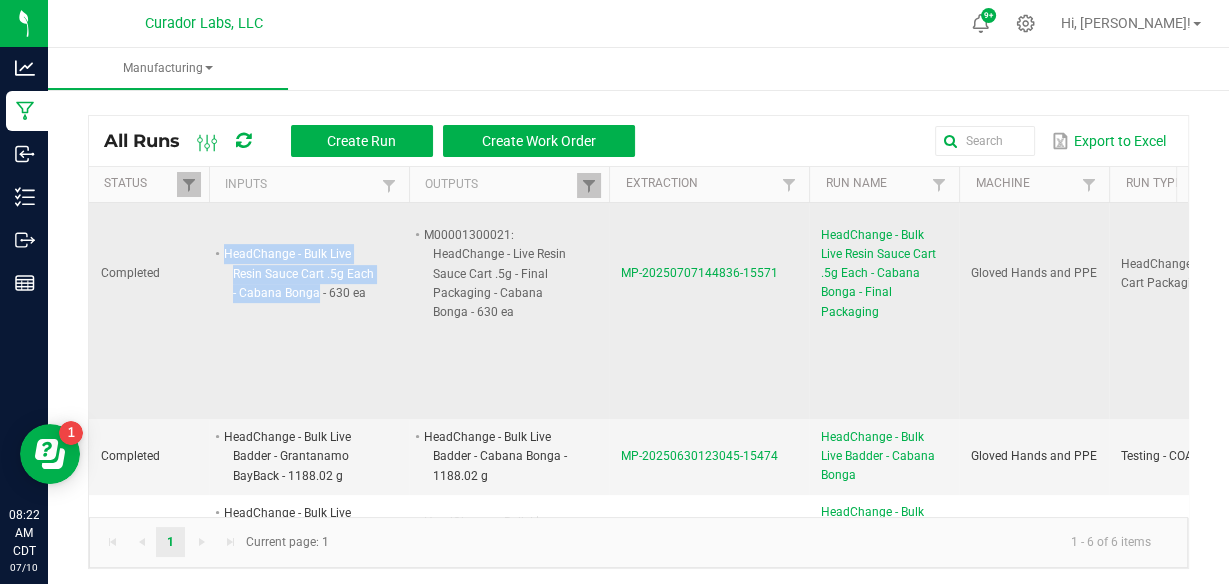 drag, startPoint x: 223, startPoint y: 247, endPoint x: 318, endPoint y: 286, distance: 102.69372 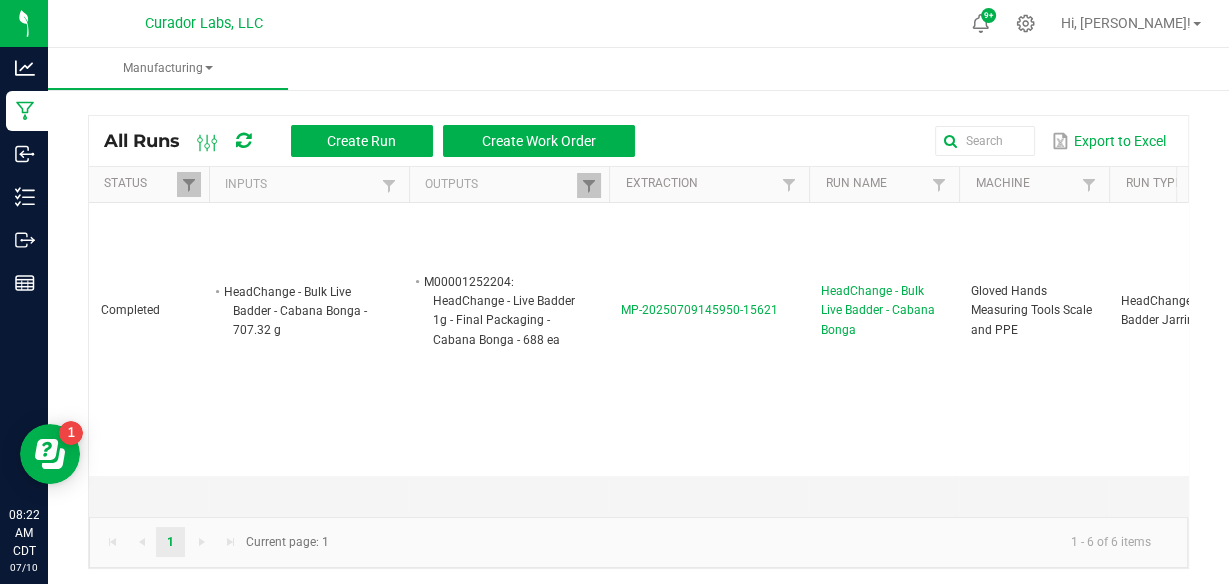 scroll, scrollTop: 0, scrollLeft: 0, axis: both 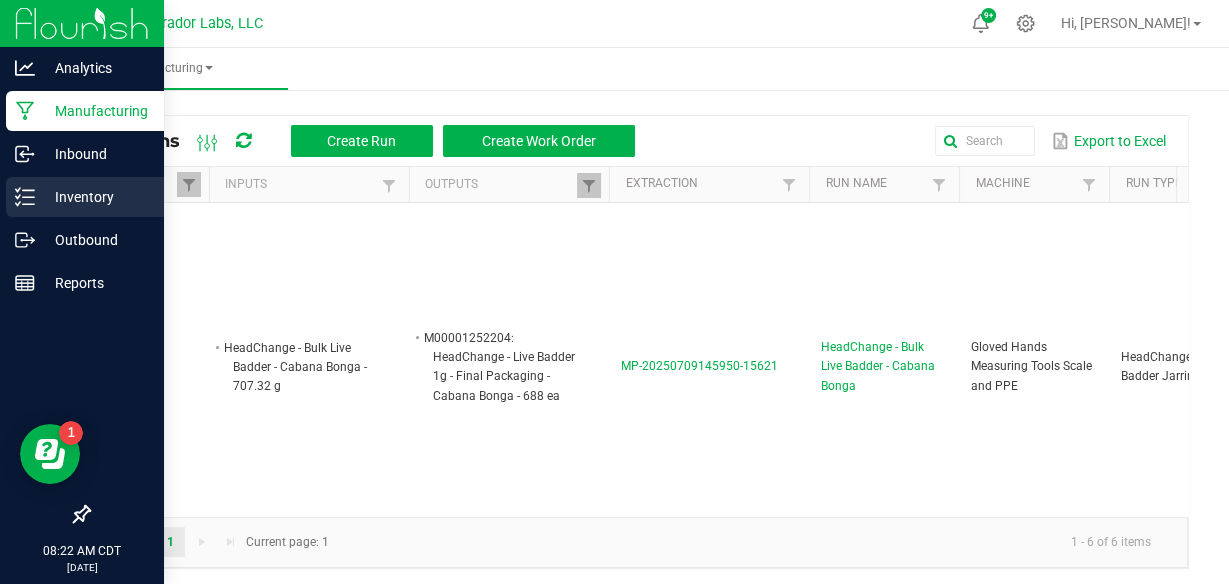 click on "Inventory" at bounding box center (95, 197) 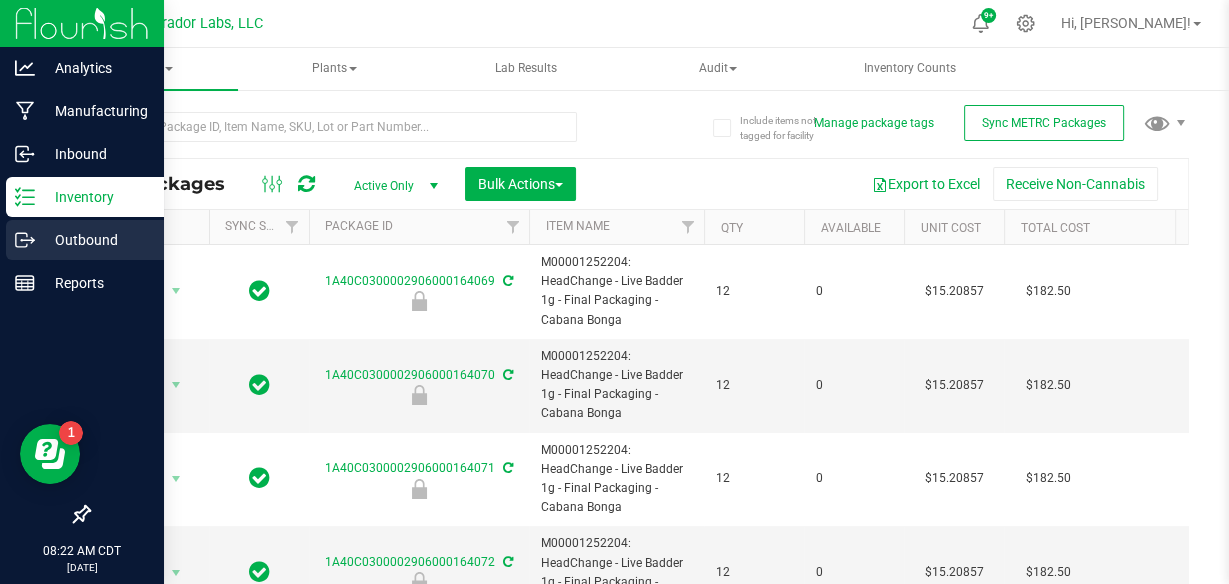 click on "Outbound" at bounding box center (95, 240) 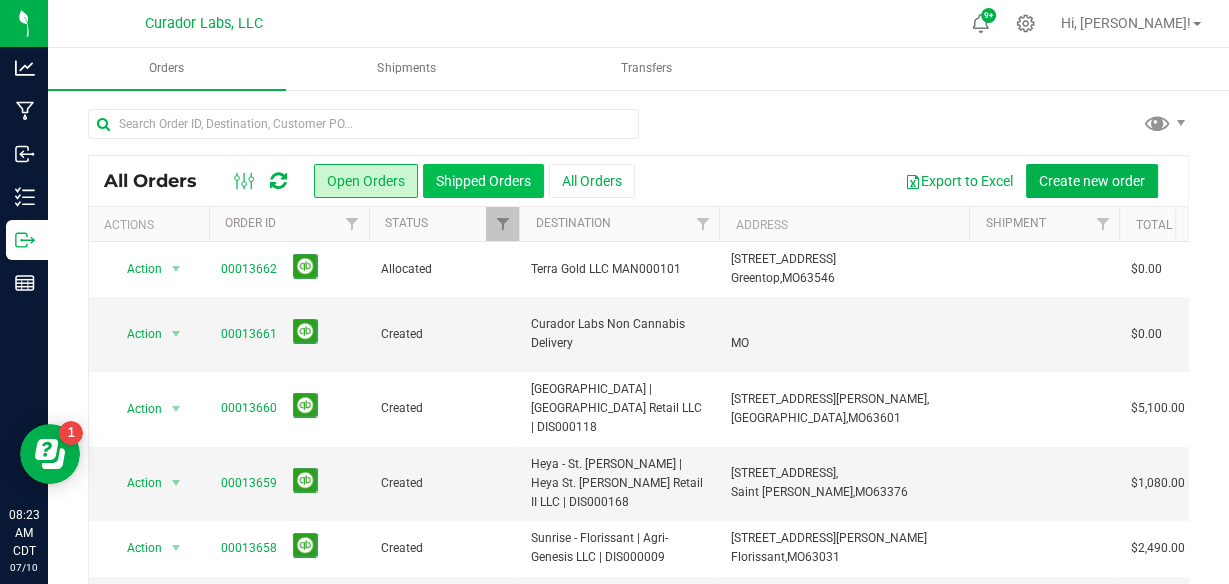 click on "Shipped Orders" at bounding box center [483, 181] 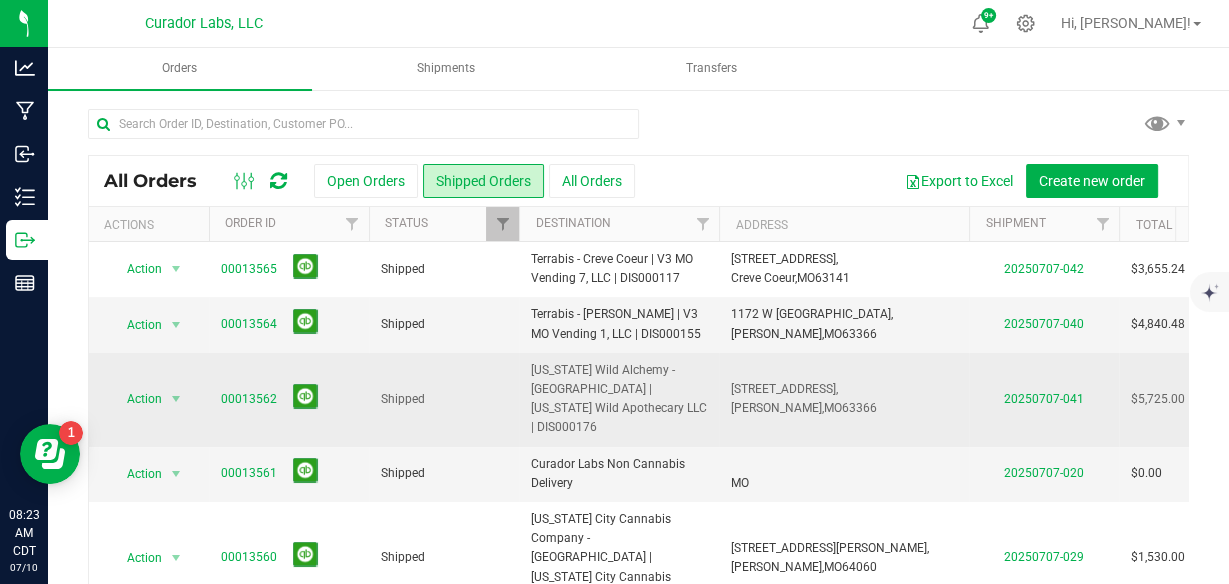 scroll, scrollTop: 67, scrollLeft: 26, axis: both 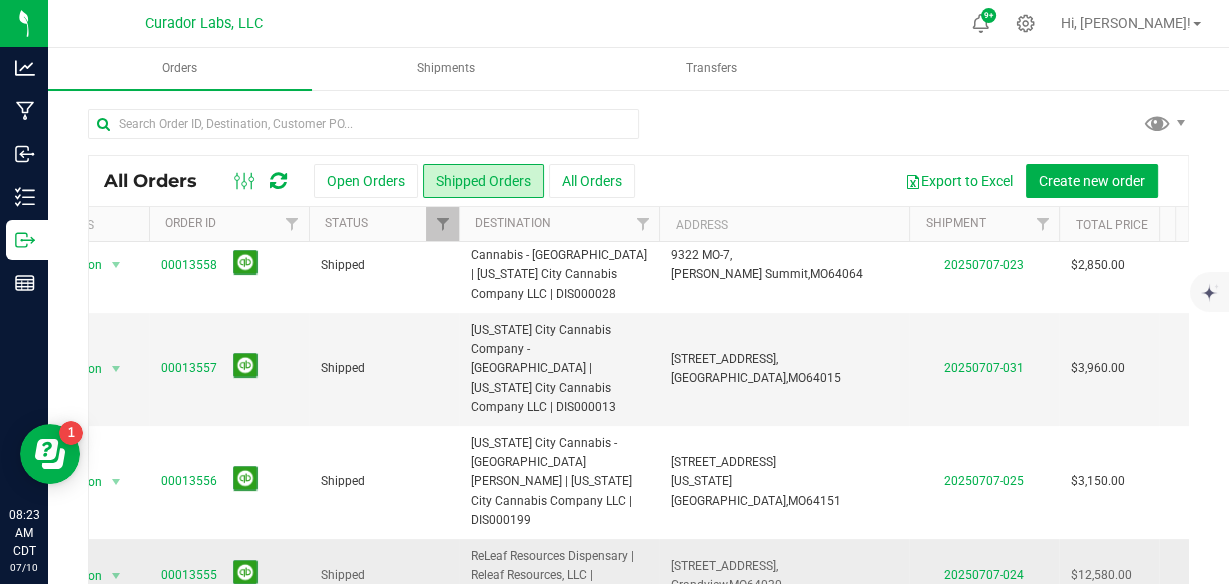 click on "00013555" at bounding box center [189, 575] 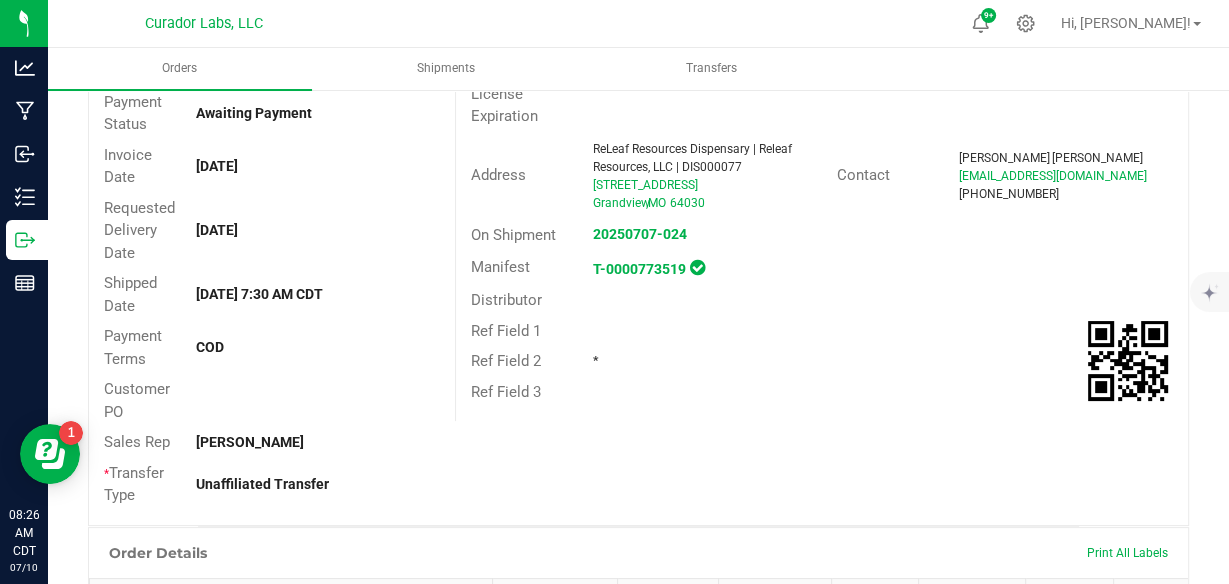 scroll, scrollTop: 0, scrollLeft: 0, axis: both 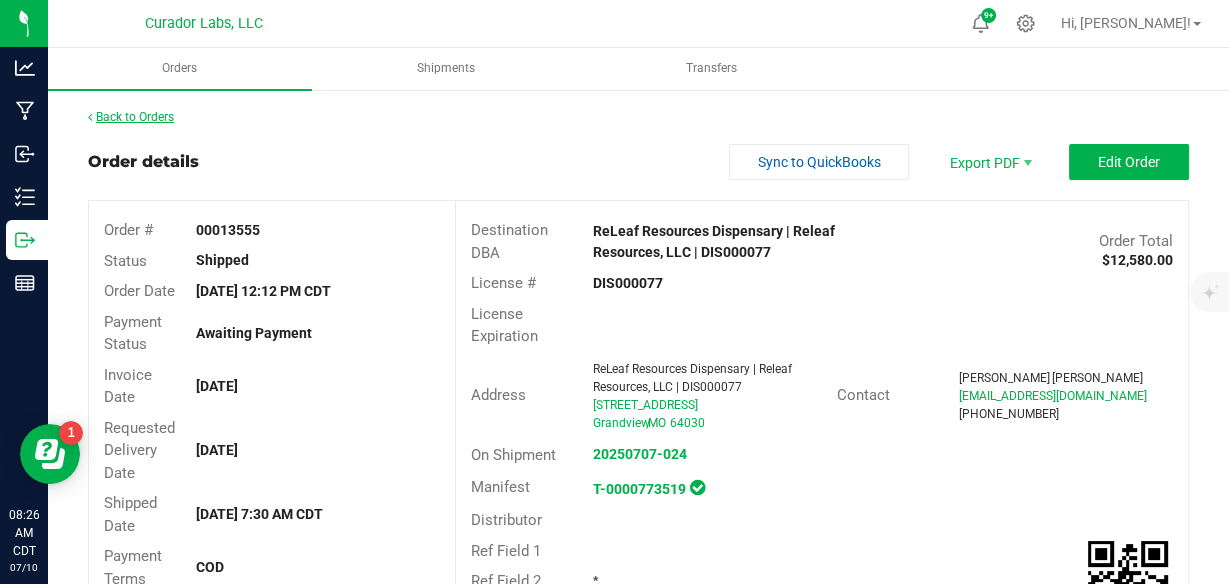click on "Back to Orders" at bounding box center [131, 117] 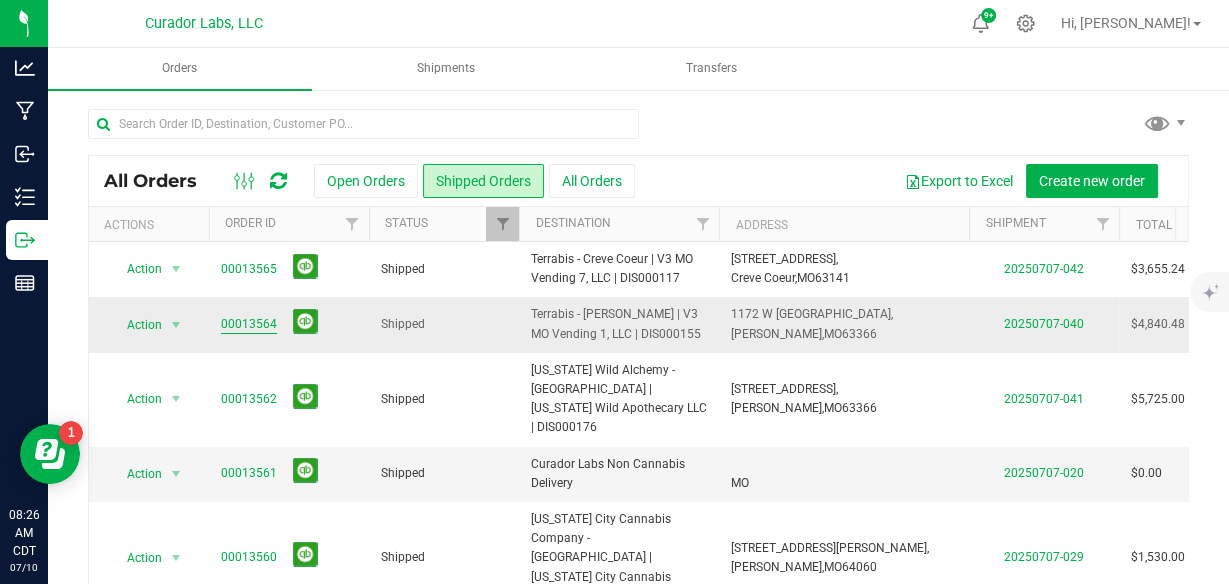 click on "00013564" at bounding box center [249, 324] 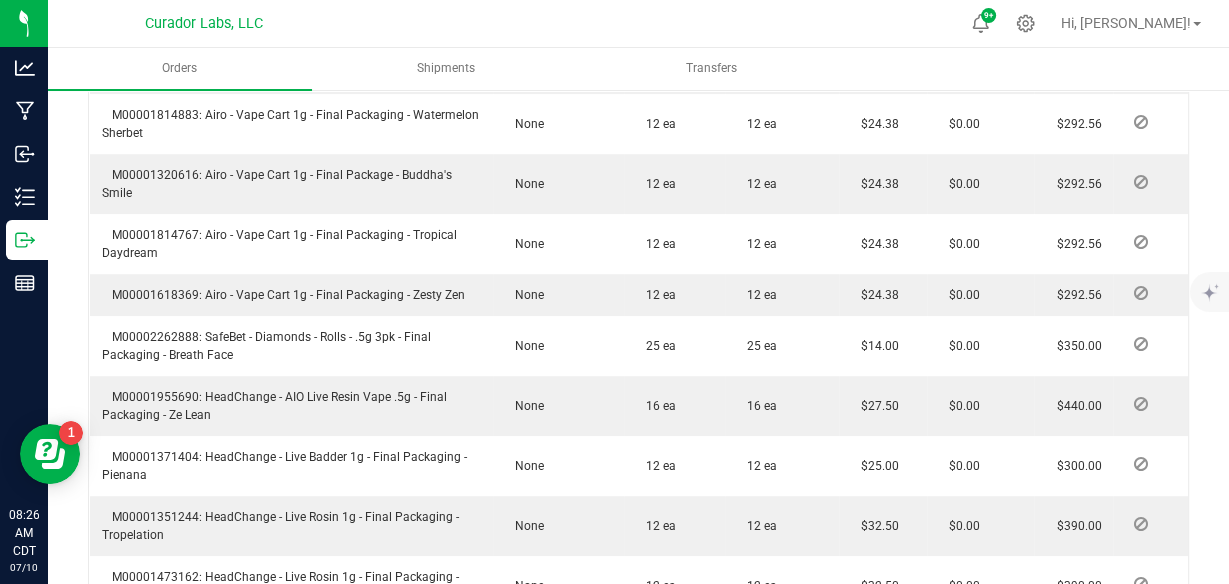 scroll, scrollTop: 1064, scrollLeft: 0, axis: vertical 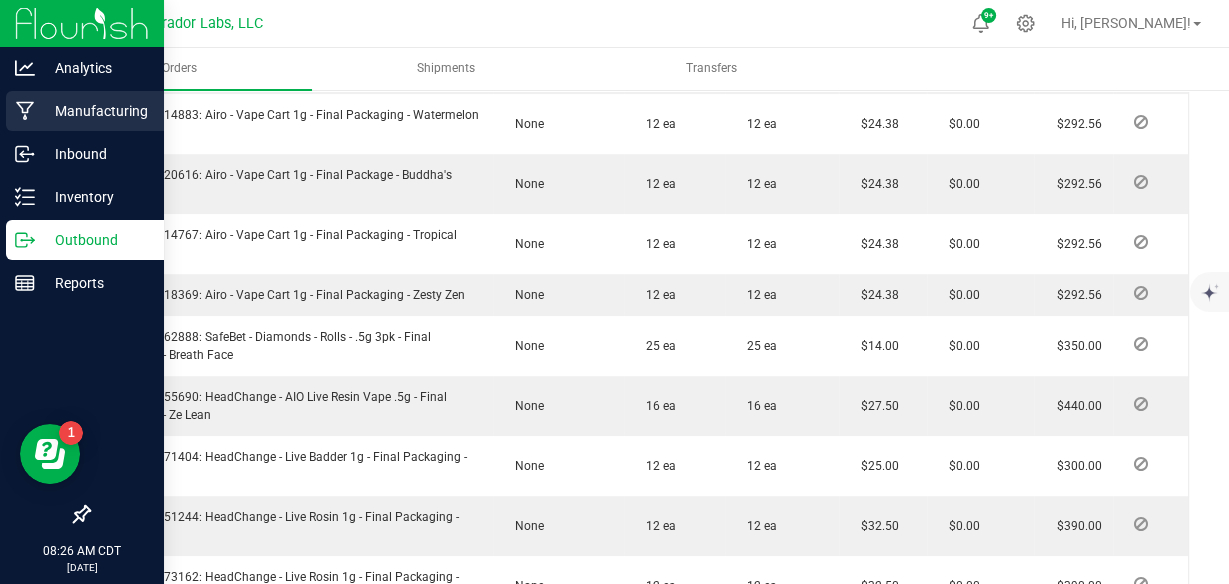 click on "Manufacturing" at bounding box center [85, 111] 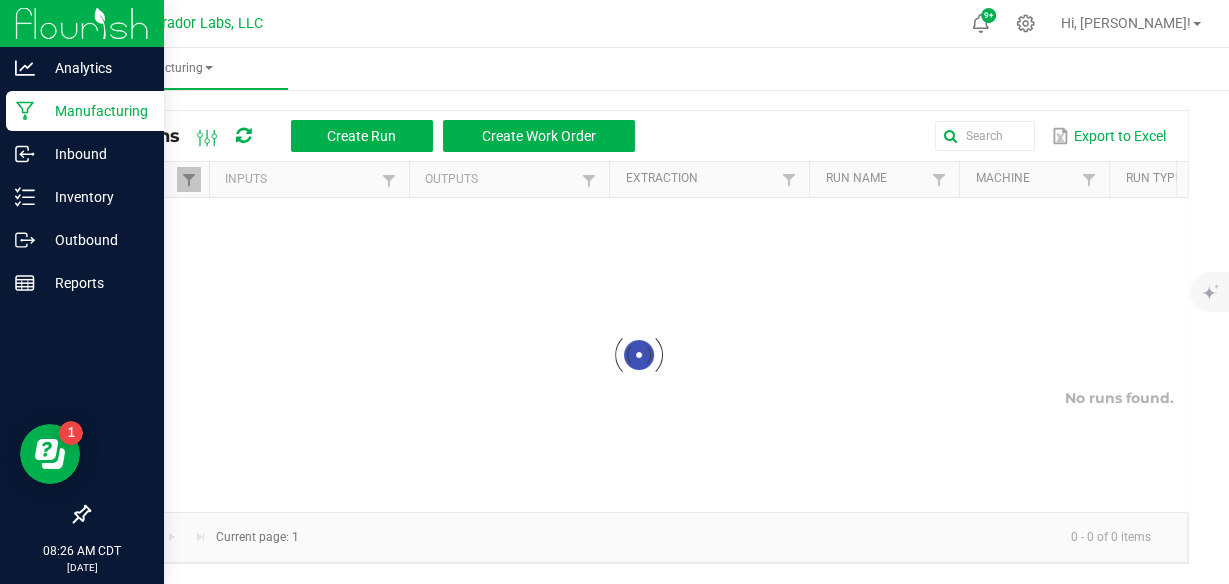 scroll, scrollTop: 0, scrollLeft: 0, axis: both 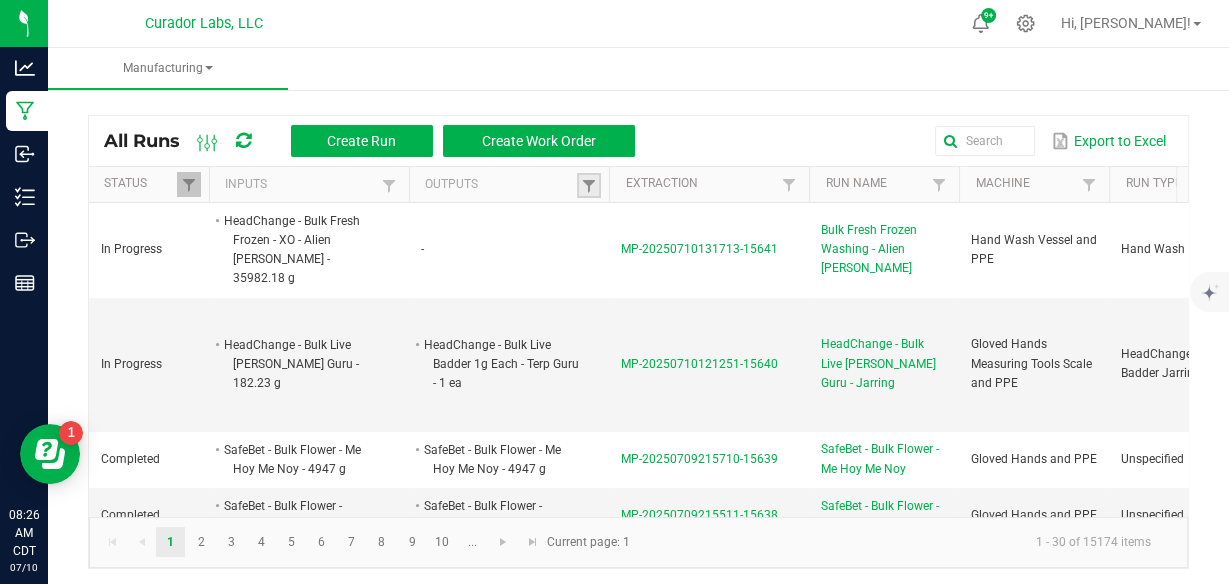 click at bounding box center [589, 185] 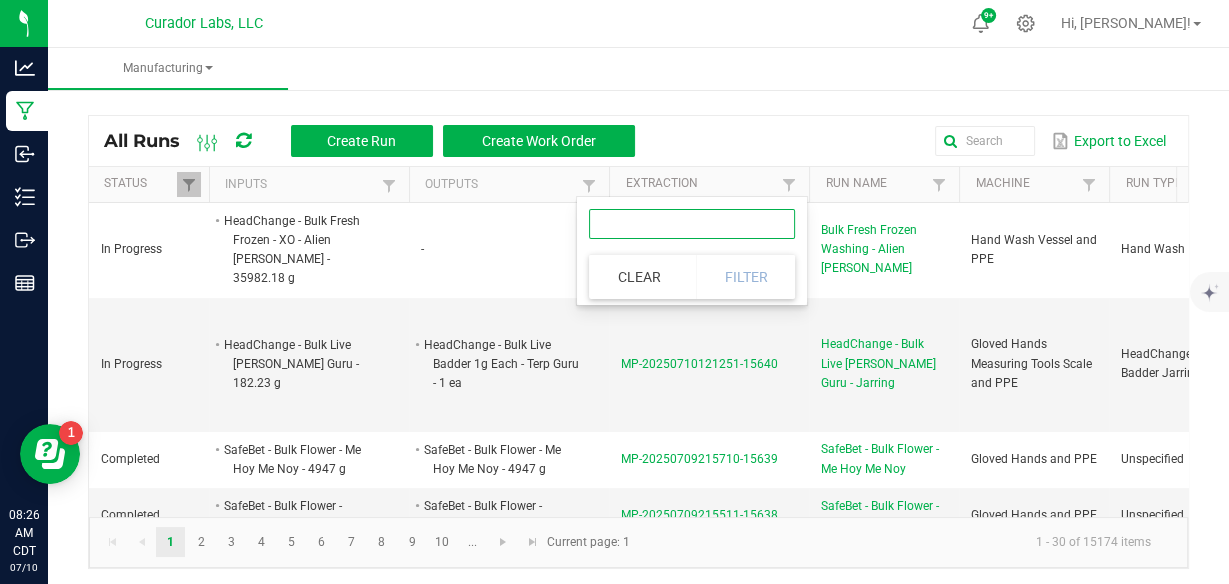 click at bounding box center [692, 224] 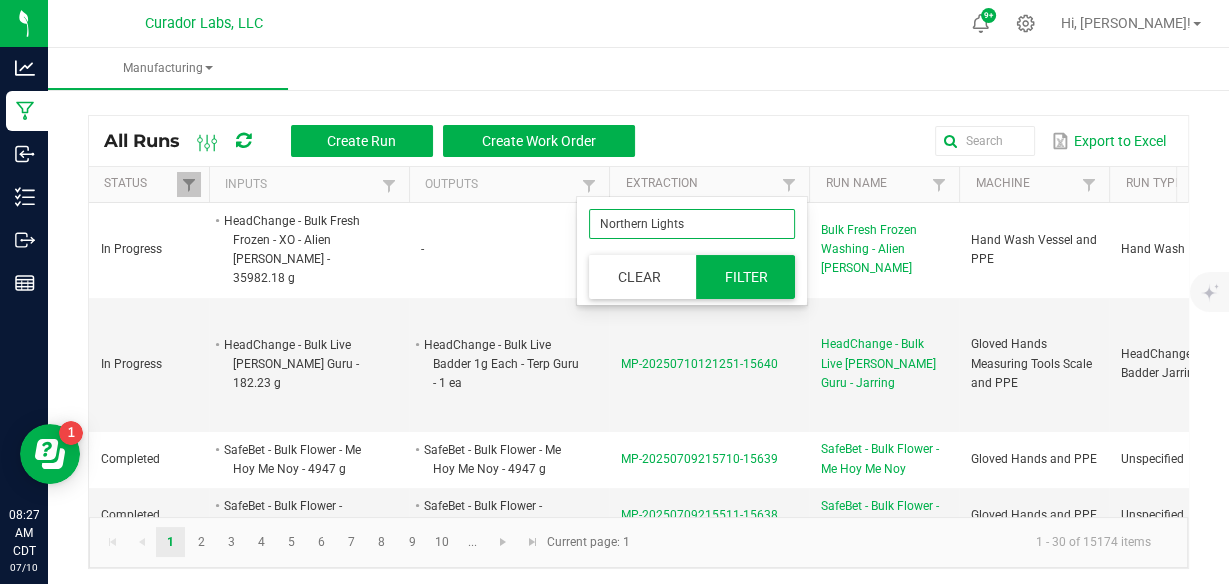 type on "Northern Lights" 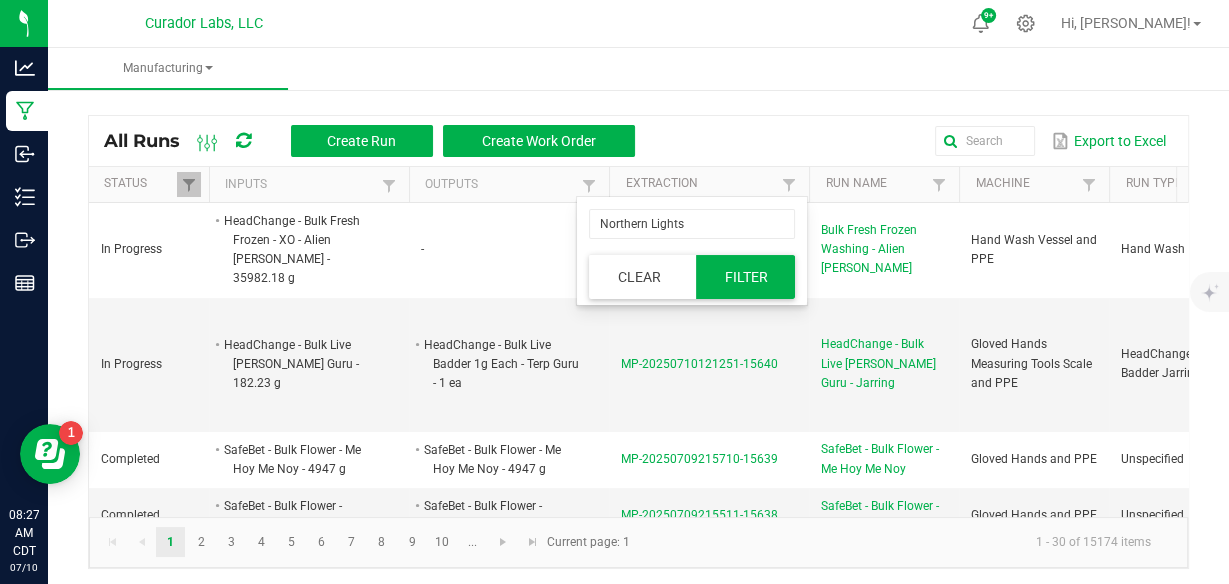 click on "Filter" at bounding box center [746, 277] 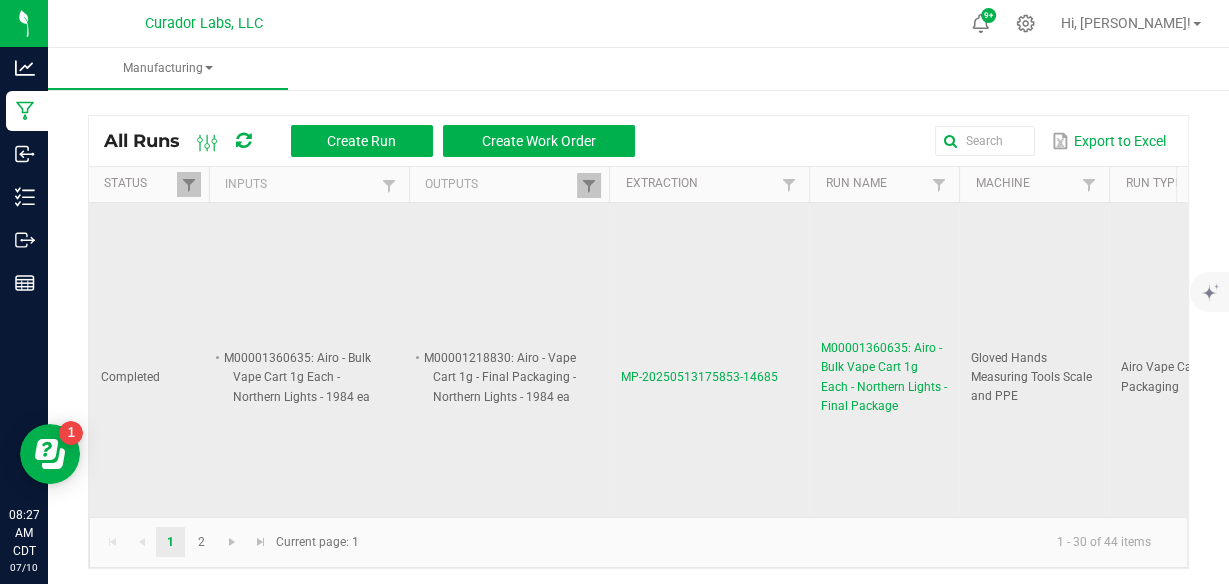 scroll, scrollTop: 53, scrollLeft: 8, axis: both 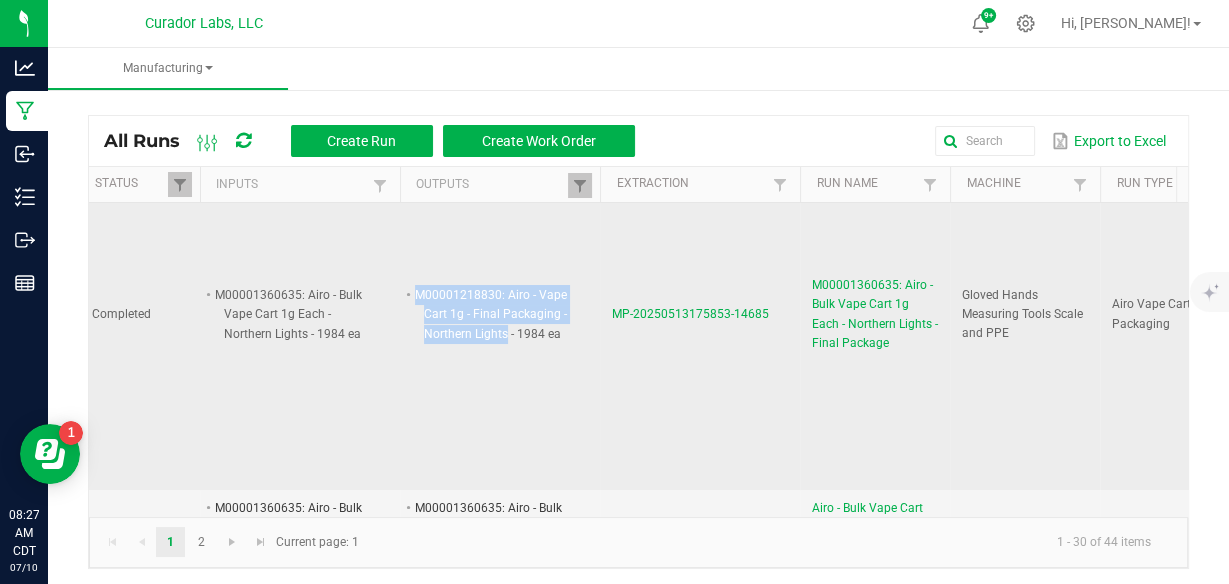 drag, startPoint x: 415, startPoint y: 292, endPoint x: 504, endPoint y: 331, distance: 97.16995 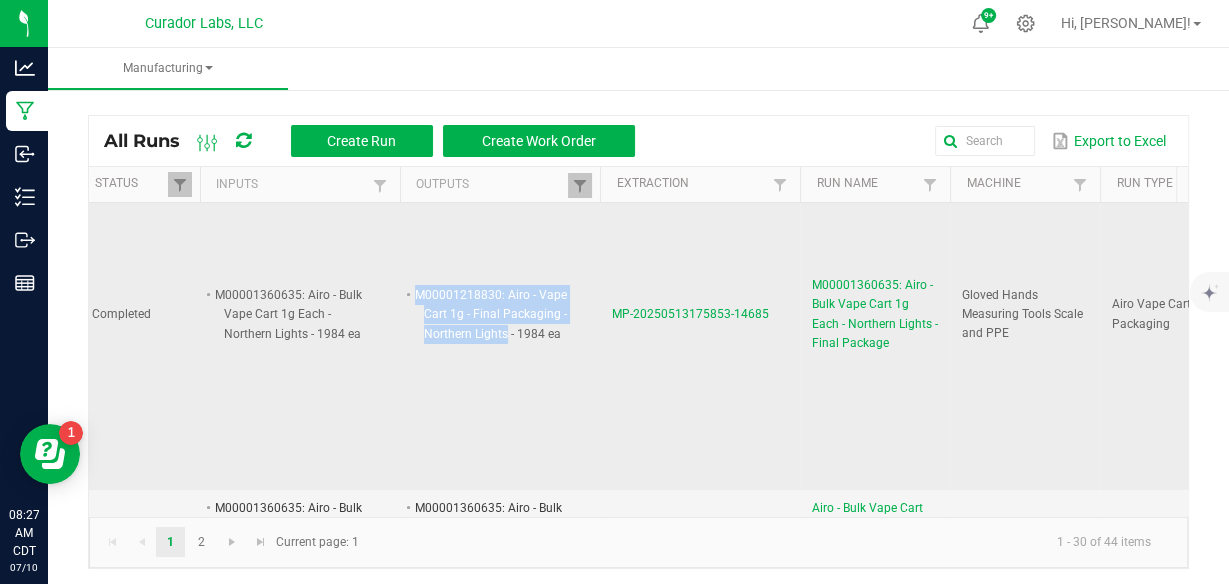 click on "M00001218830: Airo - Vape Cart 1g - Final Packaging - Northern Lights - 1984 ea" at bounding box center [491, 314] 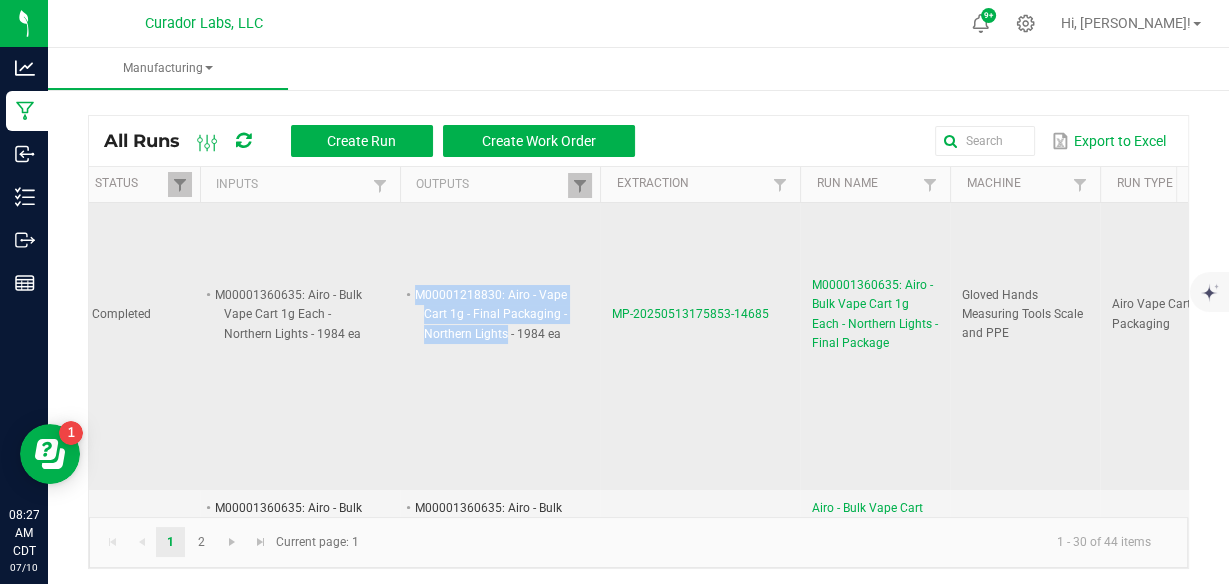 copy on "M00001218830: Airo - Vape Cart 1g - Final Packaging - Northern Lights" 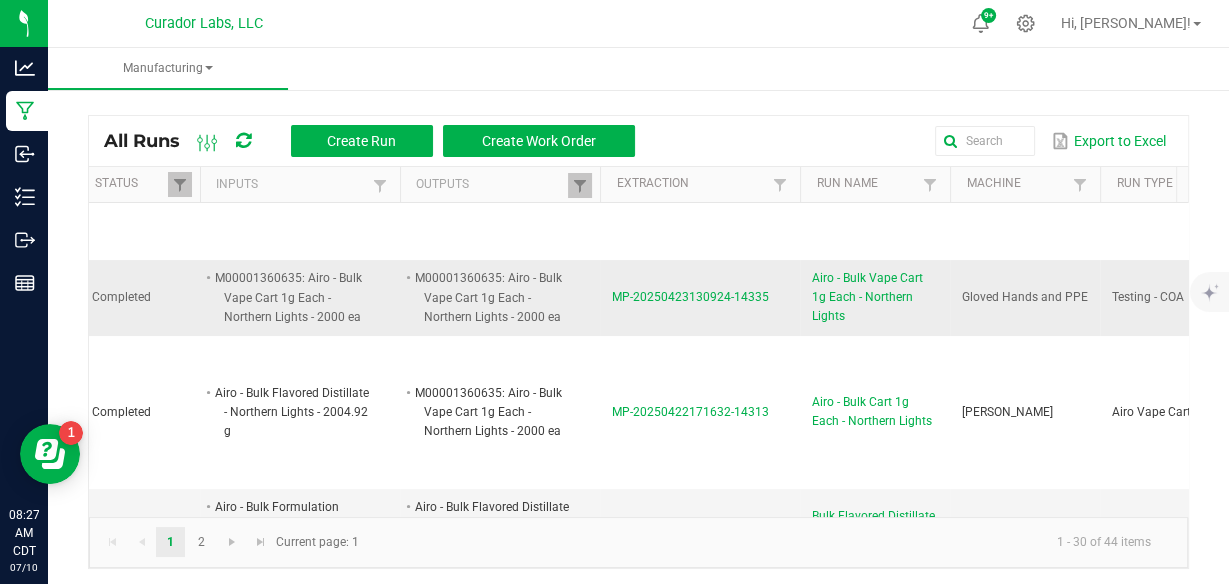 scroll, scrollTop: 293, scrollLeft: 9, axis: both 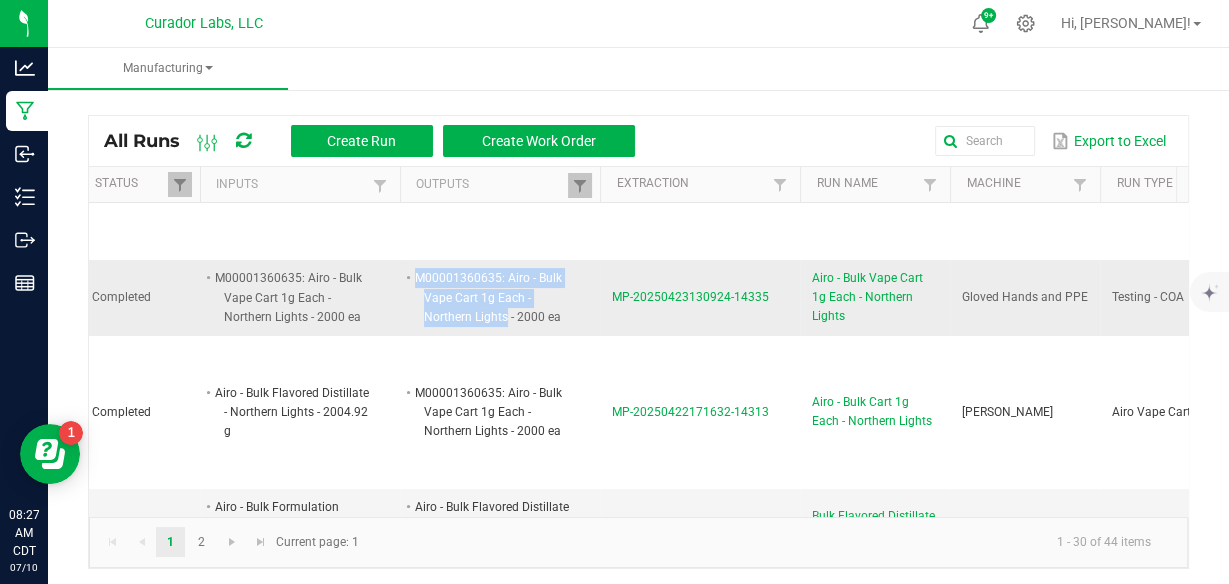 drag, startPoint x: 414, startPoint y: 277, endPoint x: 506, endPoint y: 319, distance: 101.133575 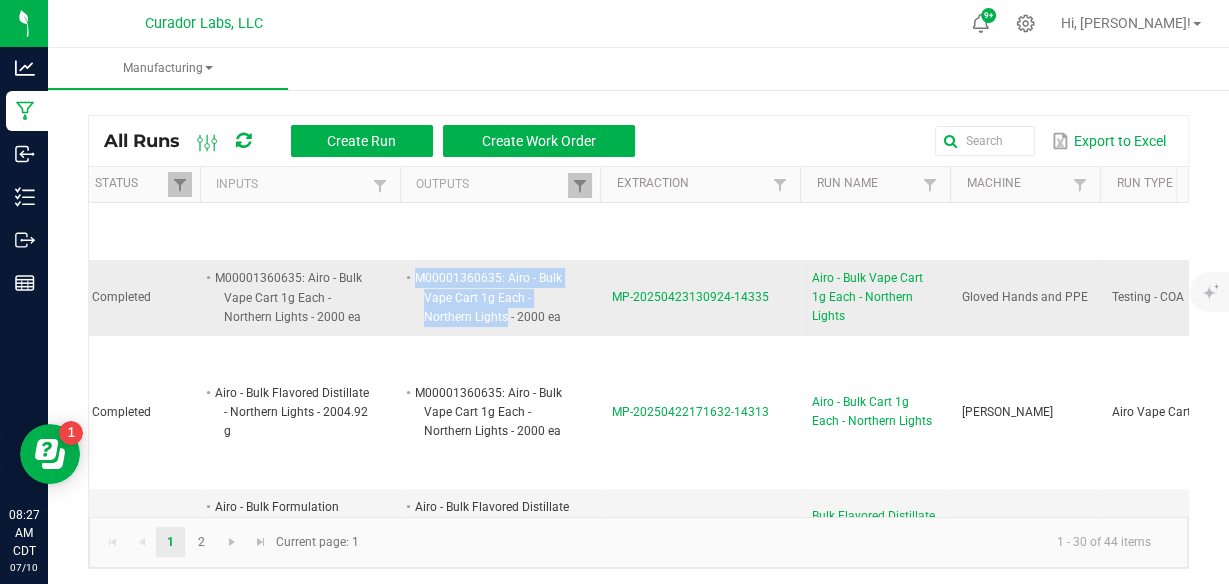 click on "M00001360635: Airo - Bulk Vape Cart 1g Each - Northern Lights - 2000 ea" at bounding box center (491, 297) 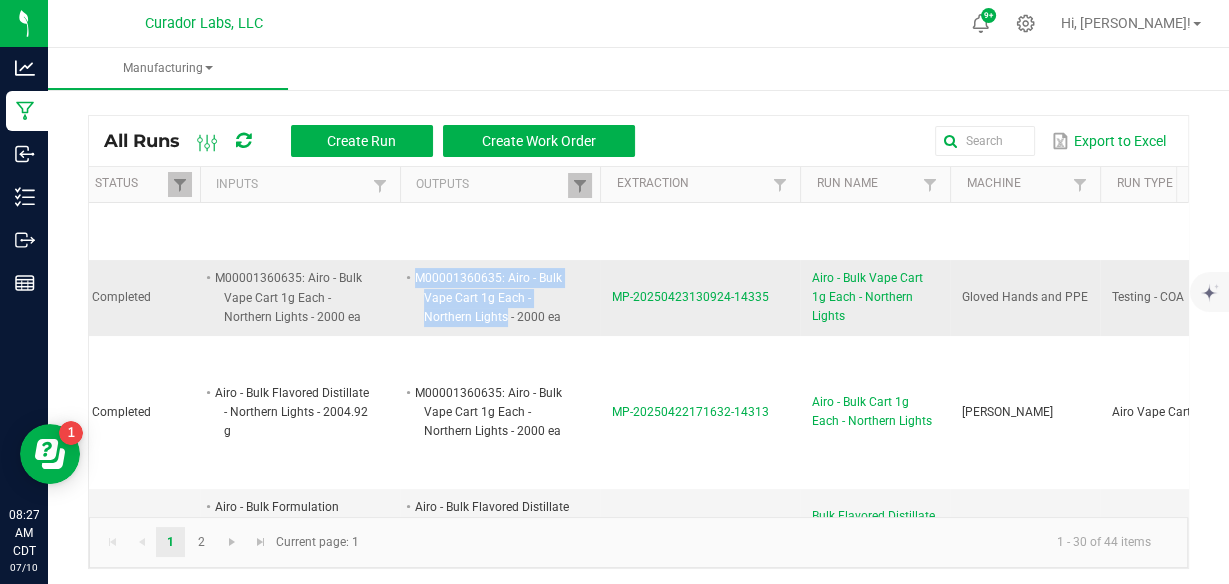 copy on "M00001360635: Airo - Bulk Vape Cart 1g Each - Northern Lights" 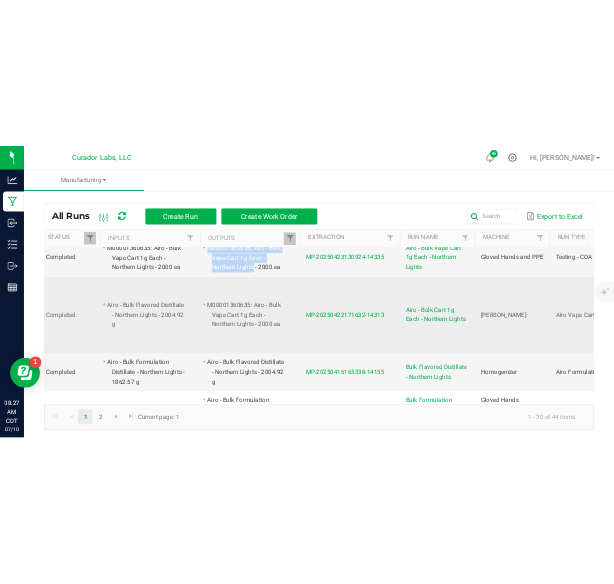 scroll, scrollTop: 359, scrollLeft: 9, axis: both 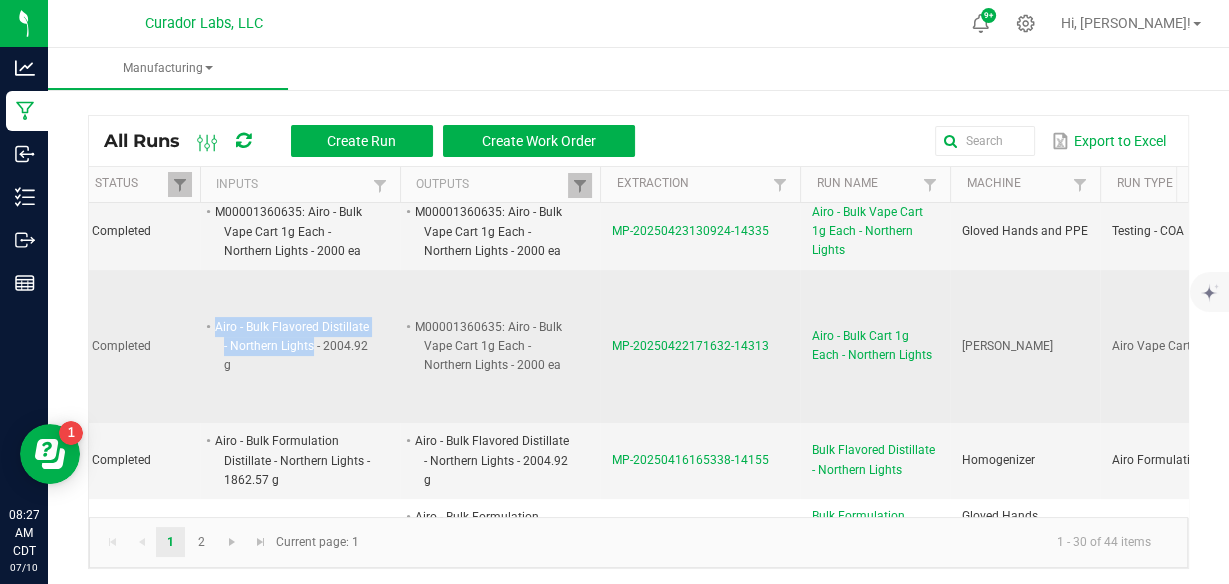 drag, startPoint x: 215, startPoint y: 315, endPoint x: 312, endPoint y: 341, distance: 100.4241 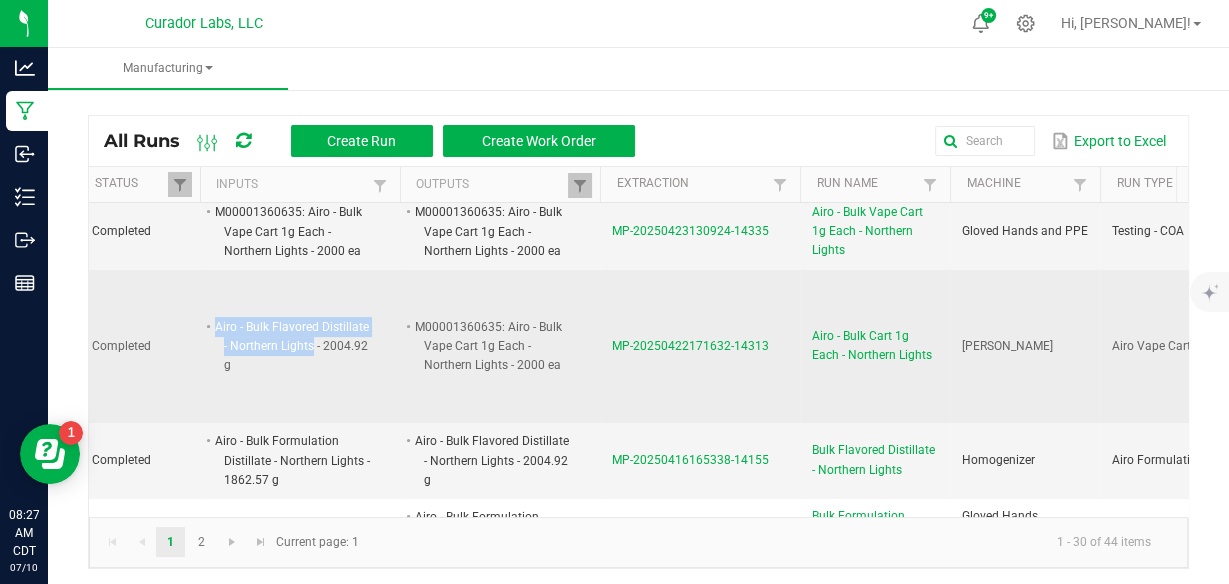 click on "Airo - Bulk Flavored Distillate - Northern Lights - 2004.92 g" at bounding box center (291, 346) 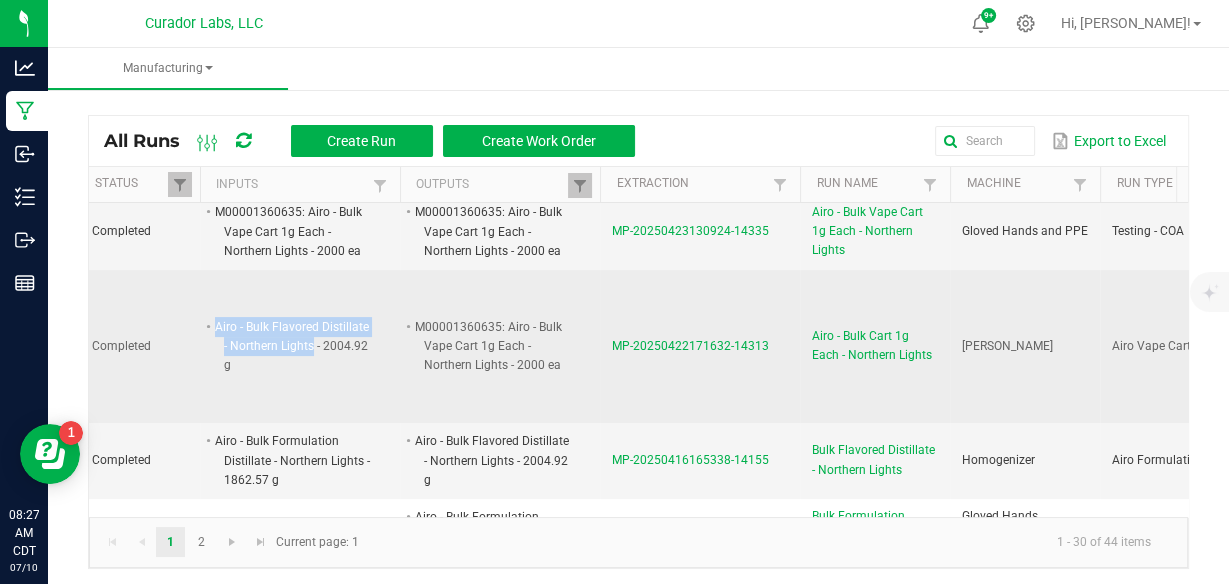 copy on "Airo - Bulk Flavored Distillate - Northern Lights" 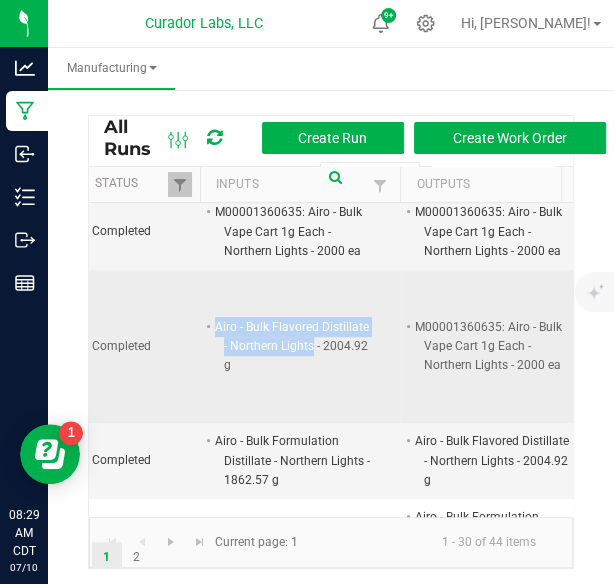 scroll, scrollTop: 360, scrollLeft: 11, axis: both 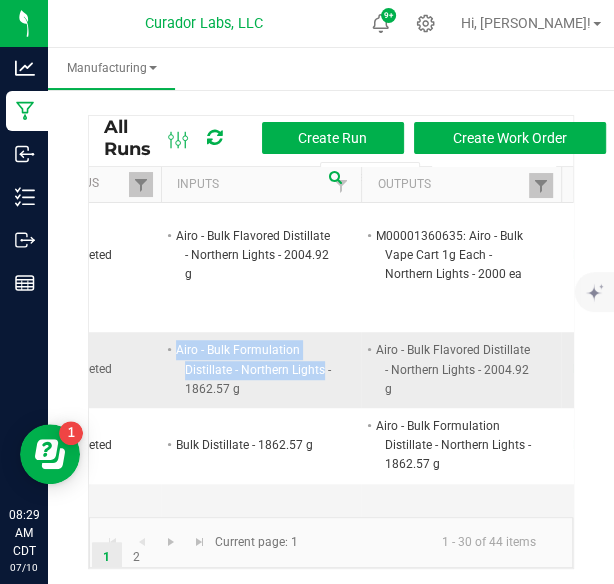 drag, startPoint x: 176, startPoint y: 329, endPoint x: 321, endPoint y: 348, distance: 146.23953 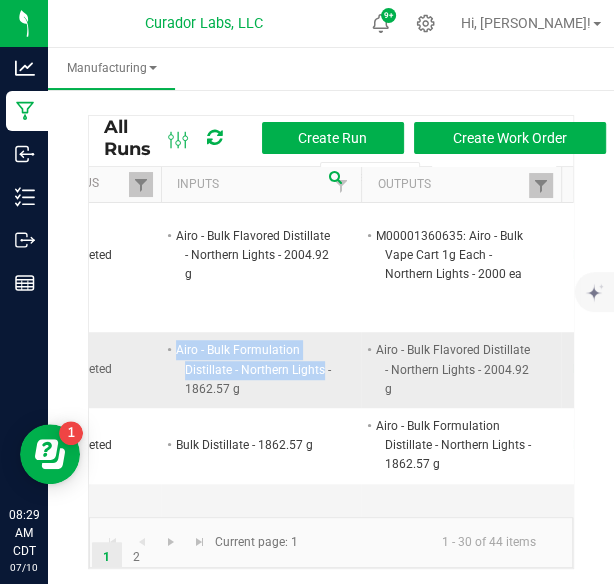 click on "Airo - Bulk Formulation Distillate - Northern Lights - 1862.57 g" at bounding box center [252, 369] 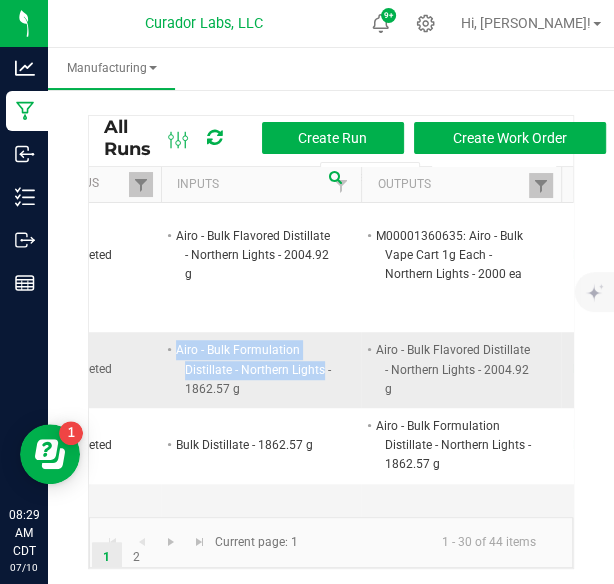 copy on "Airo - Bulk Formulation Distillate - Northern Lights" 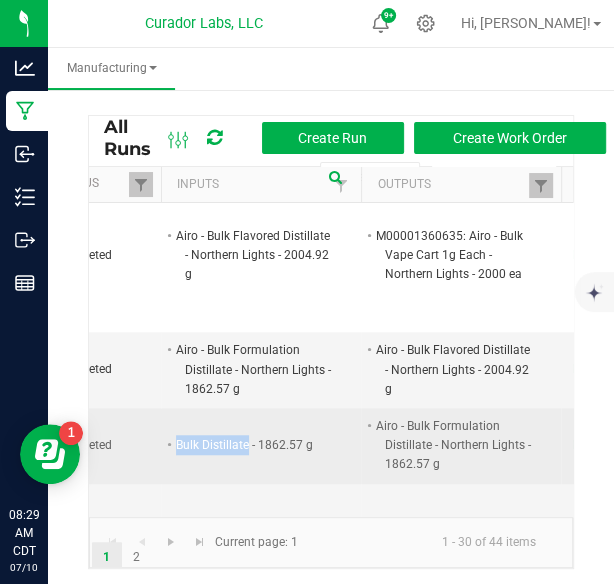 drag, startPoint x: 174, startPoint y: 430, endPoint x: 246, endPoint y: 434, distance: 72.11102 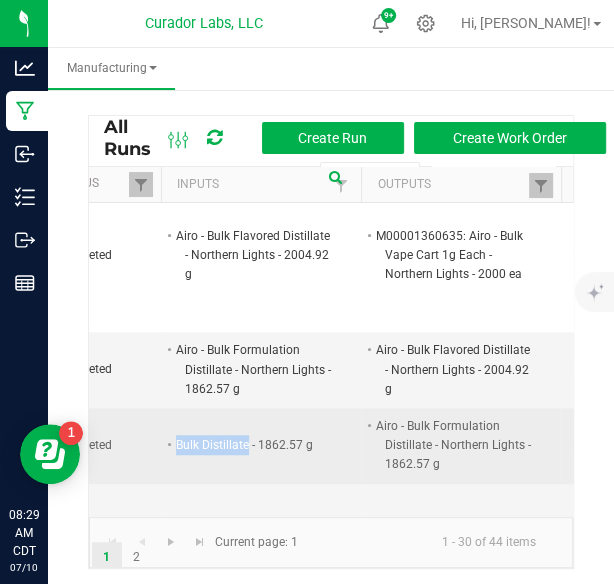 click on "Bulk Distillate - 1862.57 g" at bounding box center (252, 445) 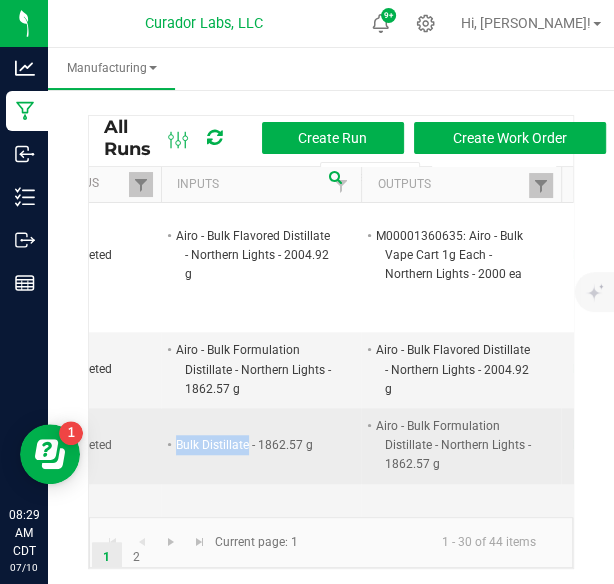 copy on "Bulk Distillate" 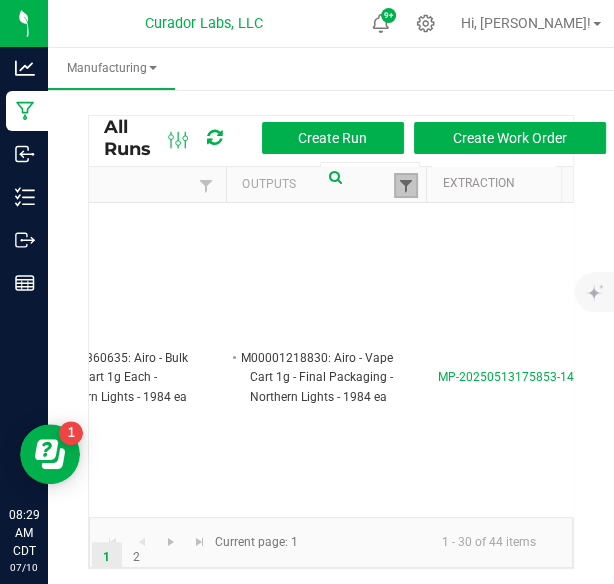 click at bounding box center (406, 186) 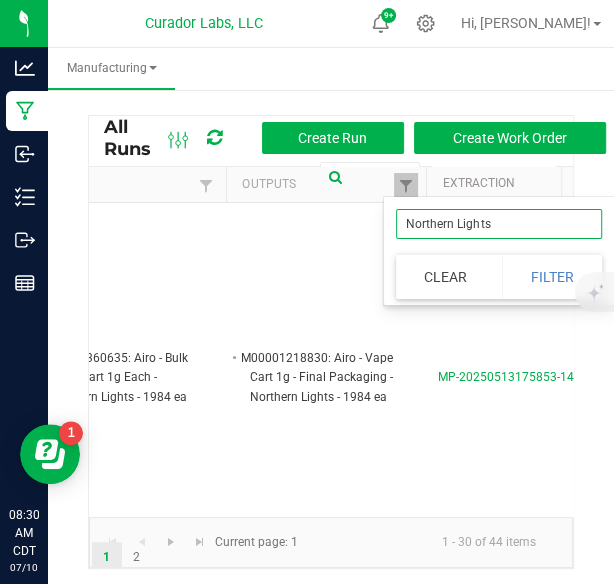 click on "Northern Lights" at bounding box center (499, 224) 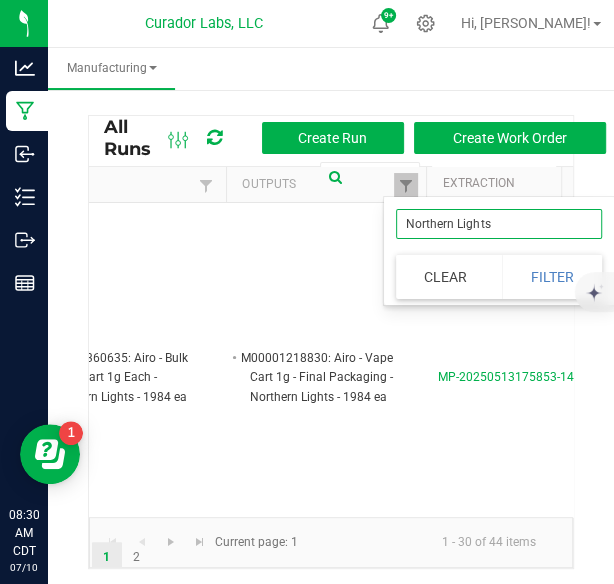 click on "Northern Lights" at bounding box center [499, 224] 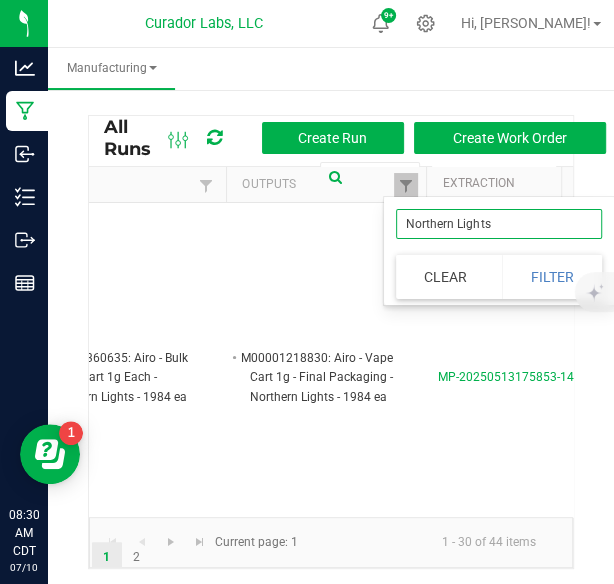 click on "Northern Lights" at bounding box center [499, 224] 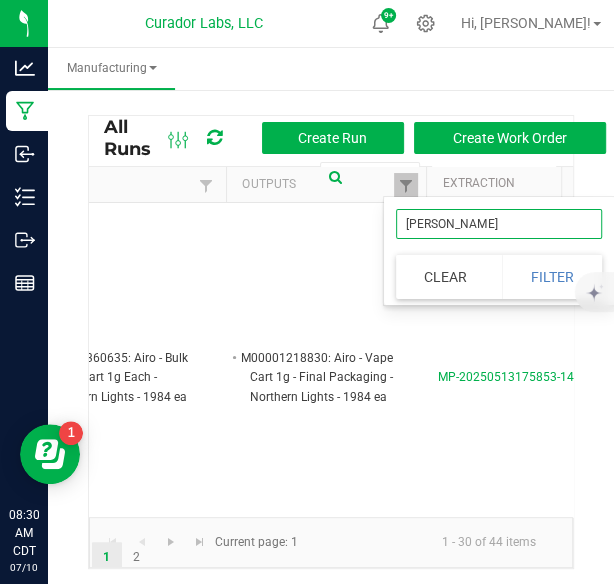 type on "[PERSON_NAME]" 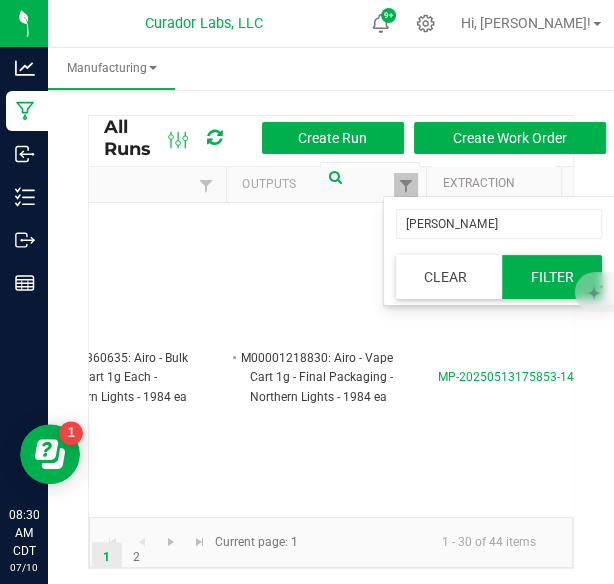 click on "Filter" at bounding box center [552, 277] 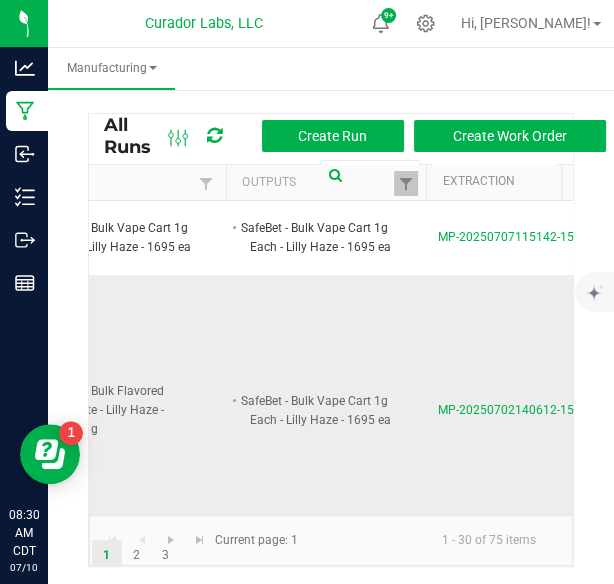 scroll, scrollTop: 3, scrollLeft: 0, axis: vertical 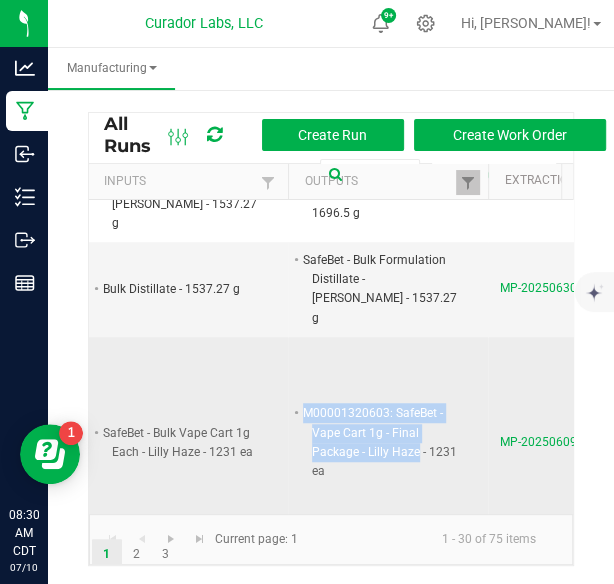drag, startPoint x: 303, startPoint y: 371, endPoint x: 417, endPoint y: 408, distance: 119.85408 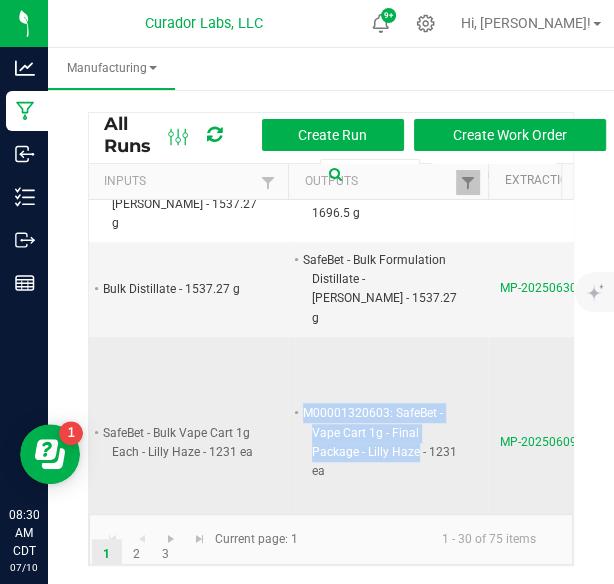 click on "M00001320603: SafeBet - Vape Cart 1g - Final Package - Lilly Haze - 1231 ea" at bounding box center (379, 442) 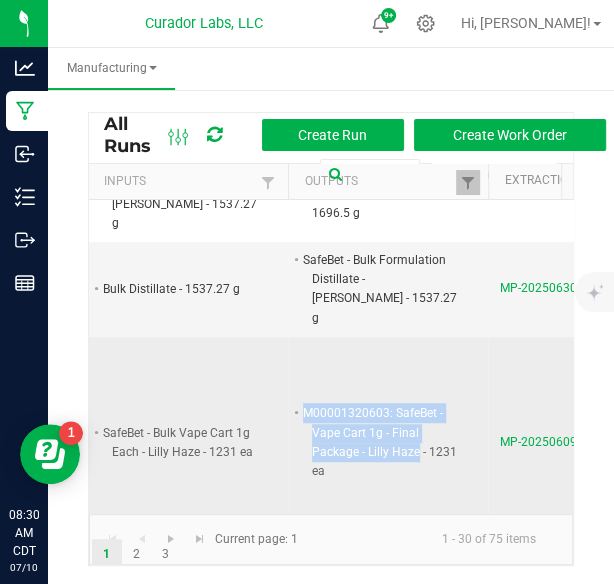 copy on "M00001320603: SafeBet - Vape Cart 1g - Final Package - Lilly Haze" 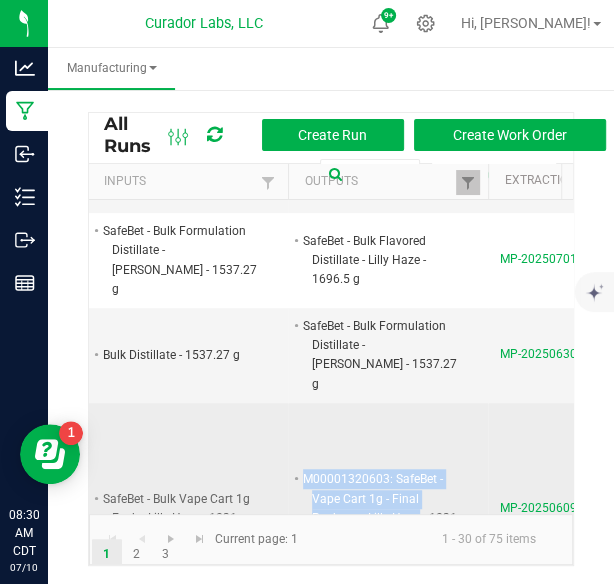 scroll, scrollTop: 332, scrollLeft: 121, axis: both 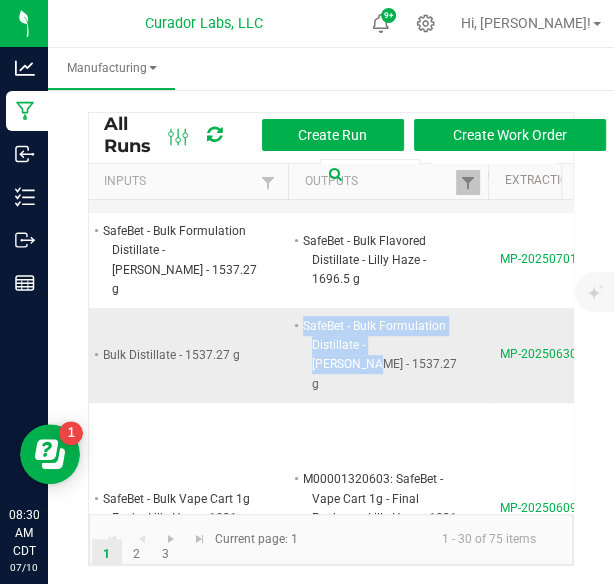 drag, startPoint x: 304, startPoint y: 308, endPoint x: 417, endPoint y: 321, distance: 113.74533 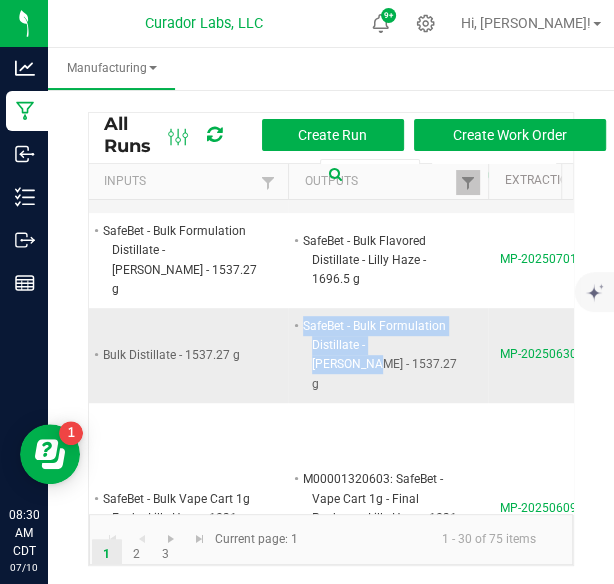 click on "SafeBet - Bulk Formulation Distillate - [PERSON_NAME] - 1537.27 g" at bounding box center (379, 355) 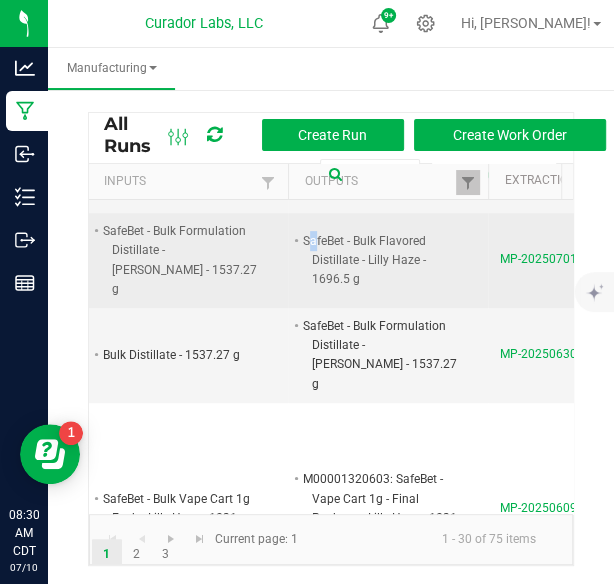 click on "SafeBet - Bulk Flavored Distillate - Lilly Haze - 1696.5 g" at bounding box center [379, 260] 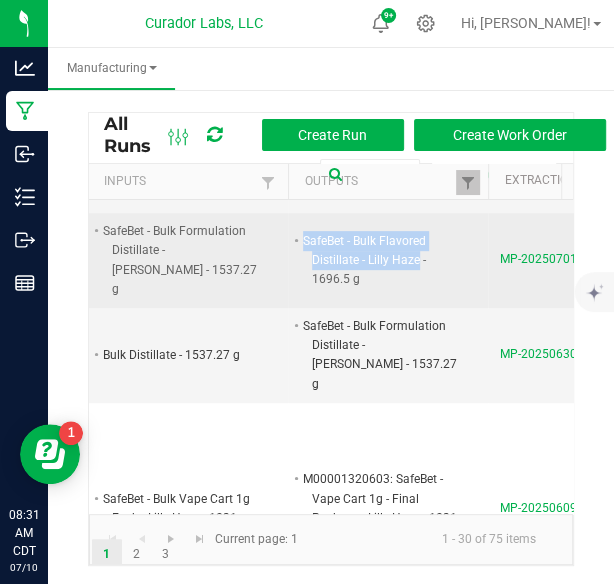 drag, startPoint x: 302, startPoint y: 231, endPoint x: 416, endPoint y: 247, distance: 115.11733 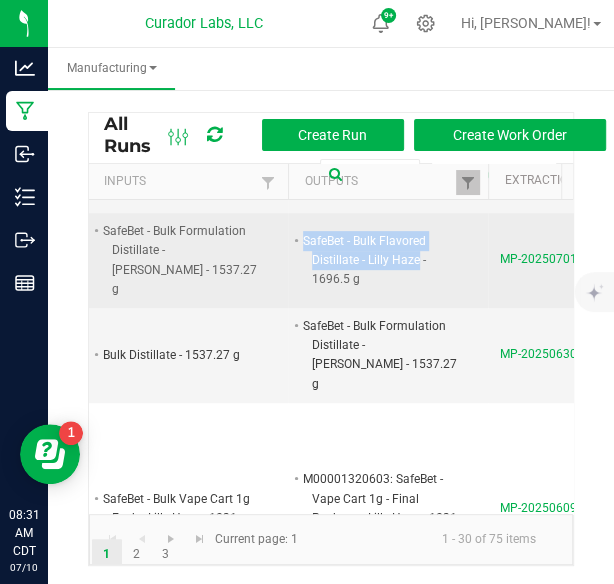 click on "SafeBet - Bulk Flavored Distillate - Lilly Haze - 1696.5 g" at bounding box center (379, 260) 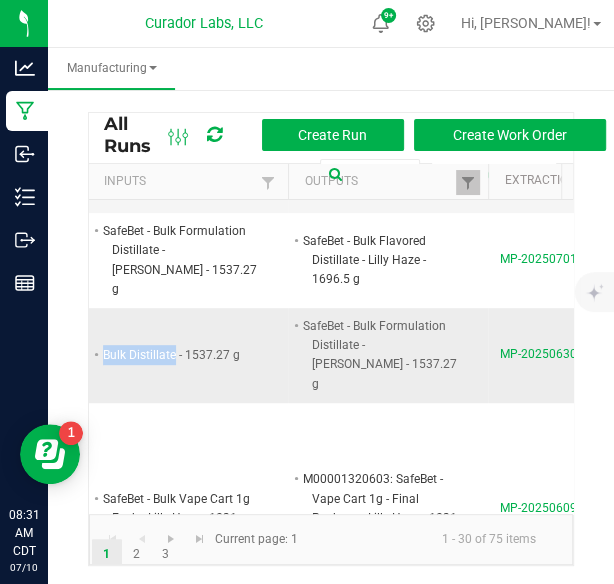 drag, startPoint x: 101, startPoint y: 321, endPoint x: 174, endPoint y: 334, distance: 74.1485 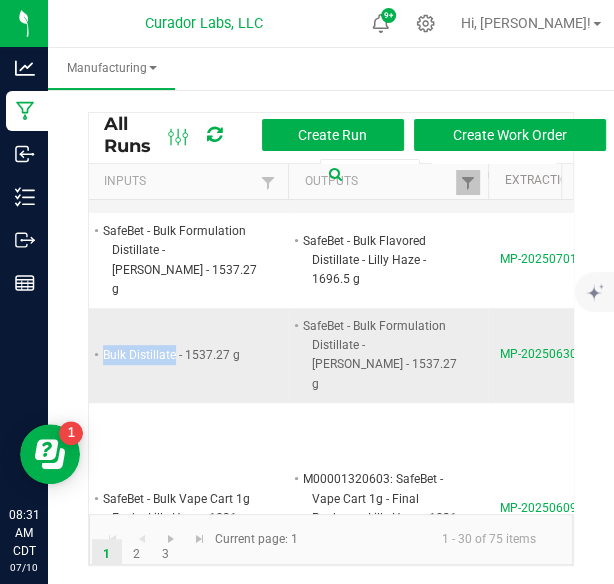 click on "Bulk Distillate - 1537.27 g" at bounding box center (179, 355) 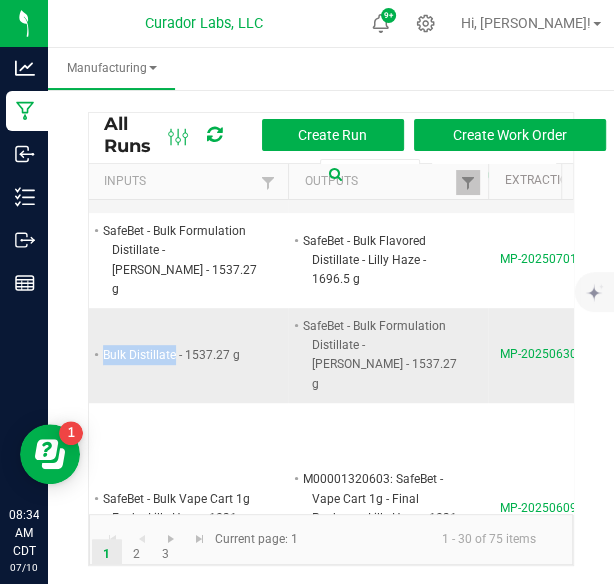 scroll, scrollTop: 379, scrollLeft: 131, axis: both 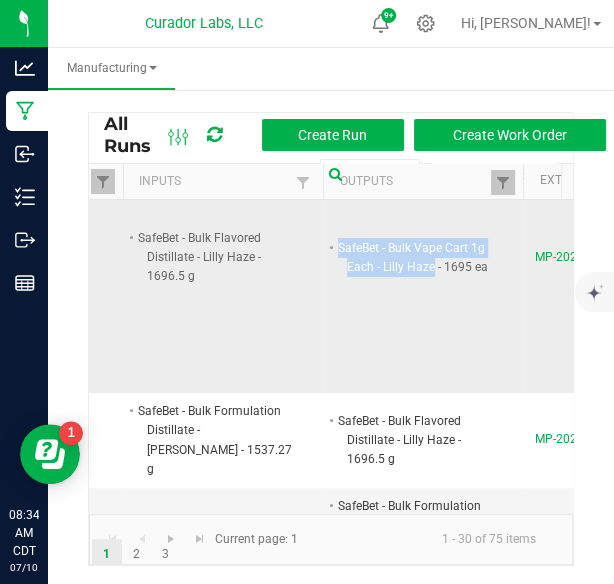 drag, startPoint x: 340, startPoint y: 246, endPoint x: 430, endPoint y: 266, distance: 92.19544 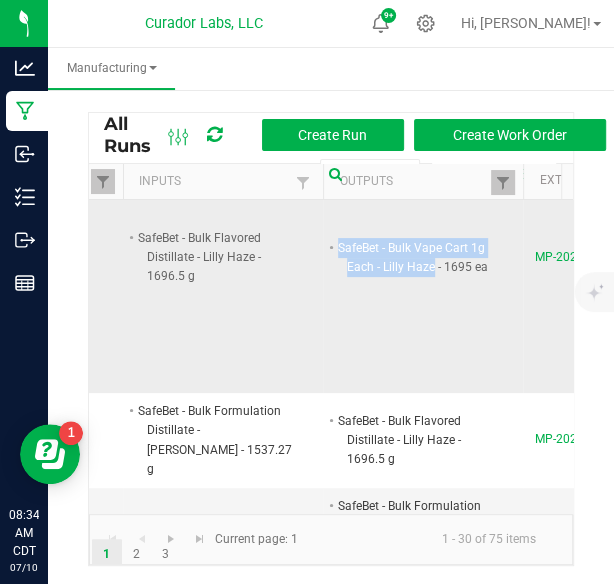 click on "SafeBet - Bulk Vape Cart 1g Each - Lilly Haze - 1695 ea" at bounding box center (414, 257) 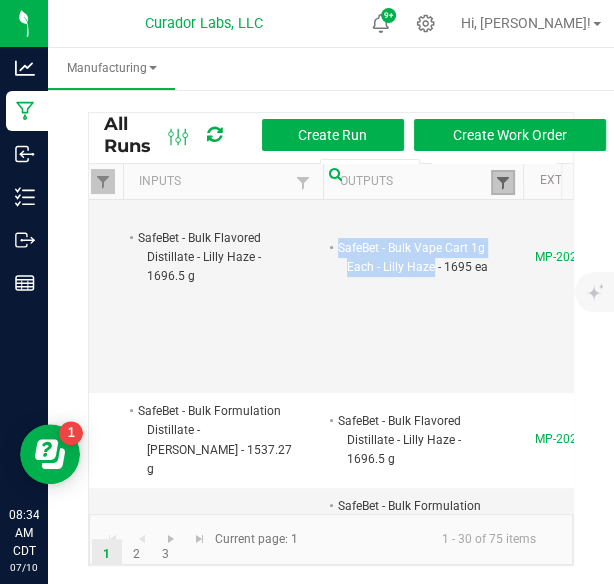 click at bounding box center (503, 183) 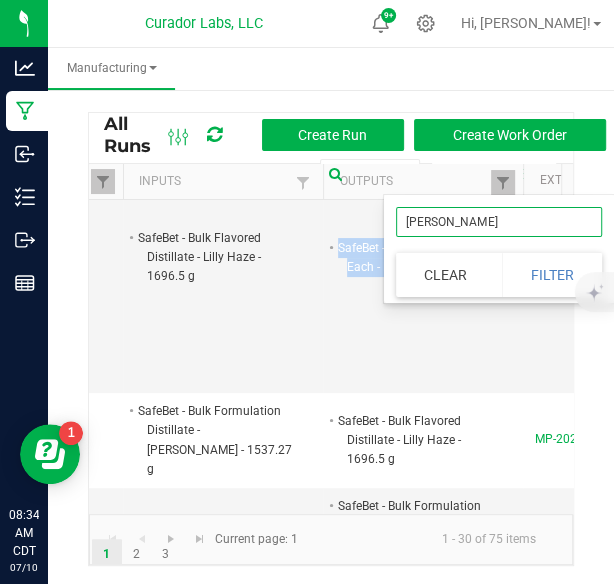 click on "[PERSON_NAME]" at bounding box center [499, 222] 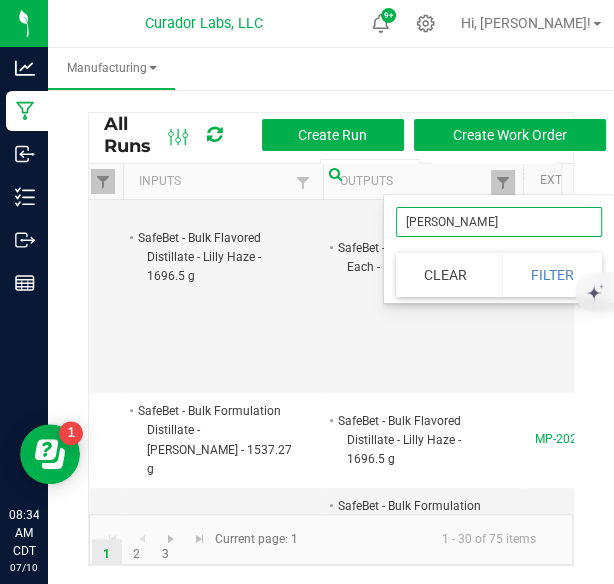 click on "[PERSON_NAME]" at bounding box center [499, 222] 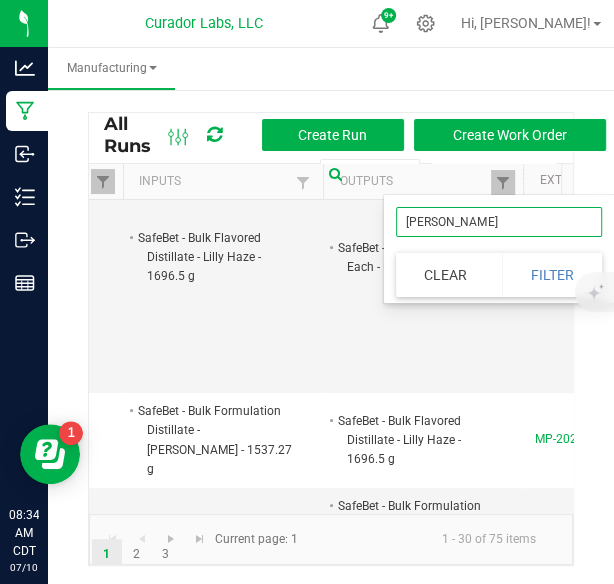 click on "[PERSON_NAME]" at bounding box center [499, 222] 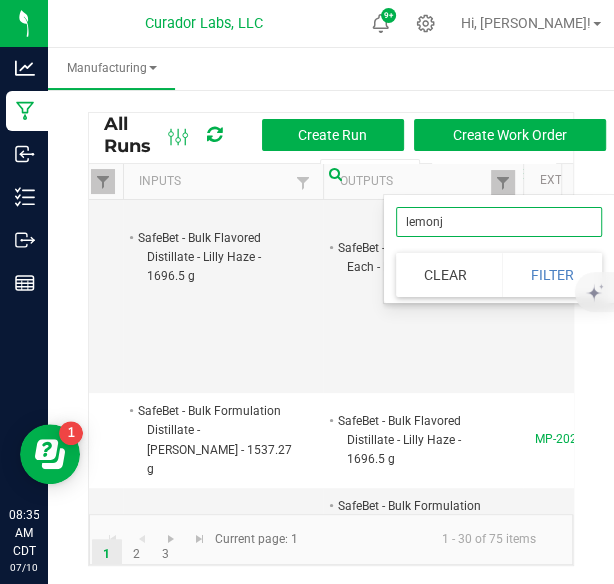 type on "lemonji" 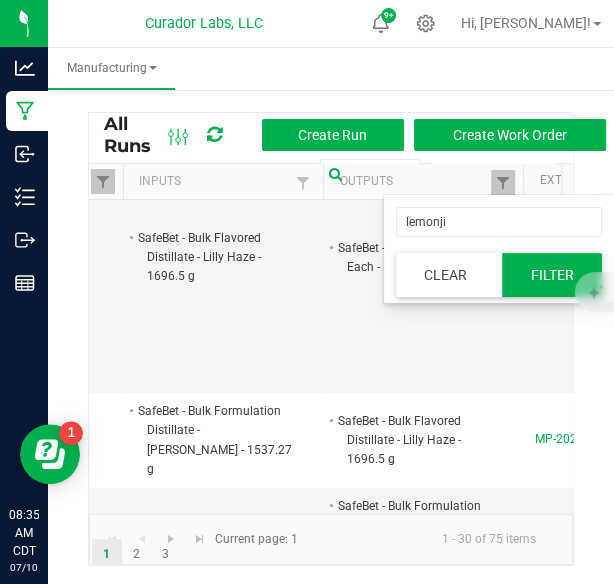 click on "Filter" at bounding box center [552, 275] 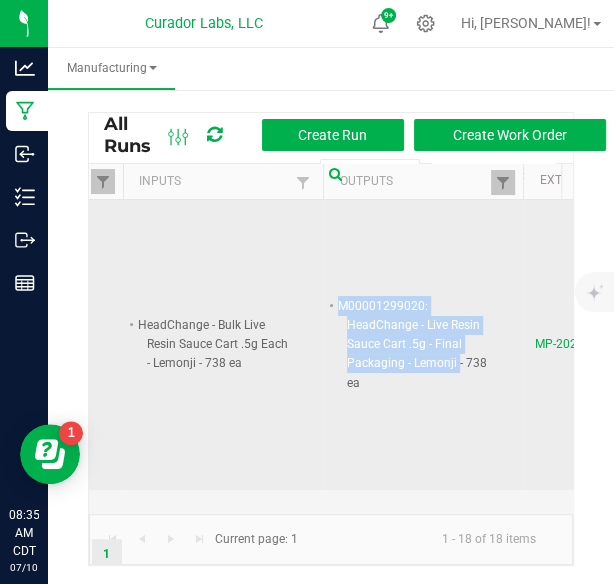 drag, startPoint x: 338, startPoint y: 294, endPoint x: 456, endPoint y: 355, distance: 132.83449 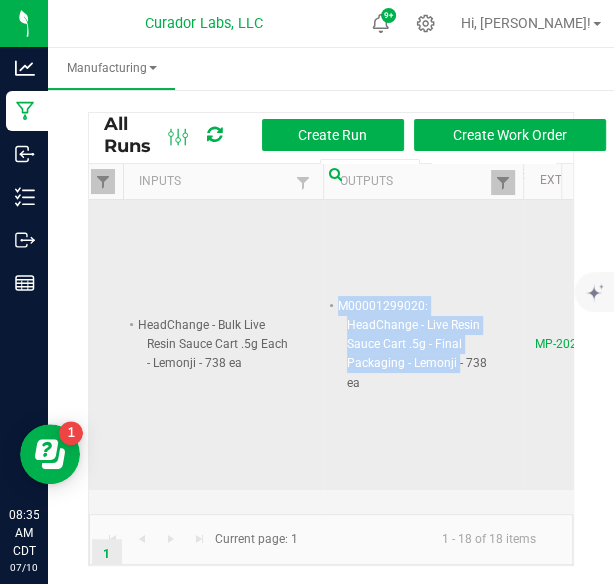 click on "M00001299020: HeadChange - Live Resin Sauce Cart .5g - Final Packaging - Lemonji - 738 ea" at bounding box center (414, 344) 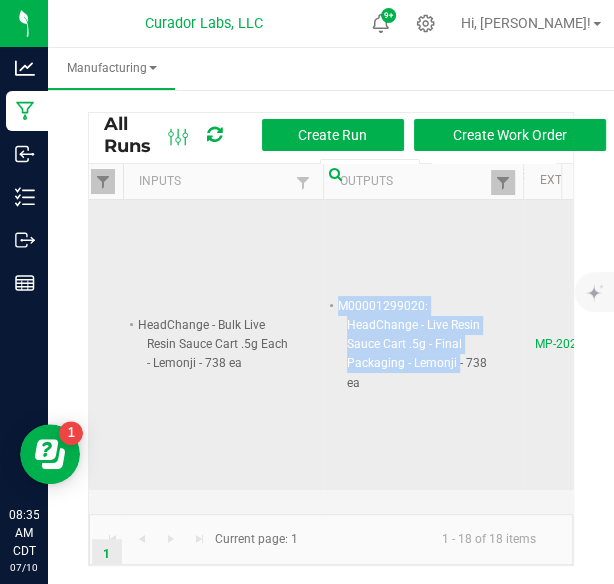 click on "M00001299020: HeadChange - Live Resin Sauce Cart .5g - Final Packaging - Lemonji - 738 ea" at bounding box center [414, 344] 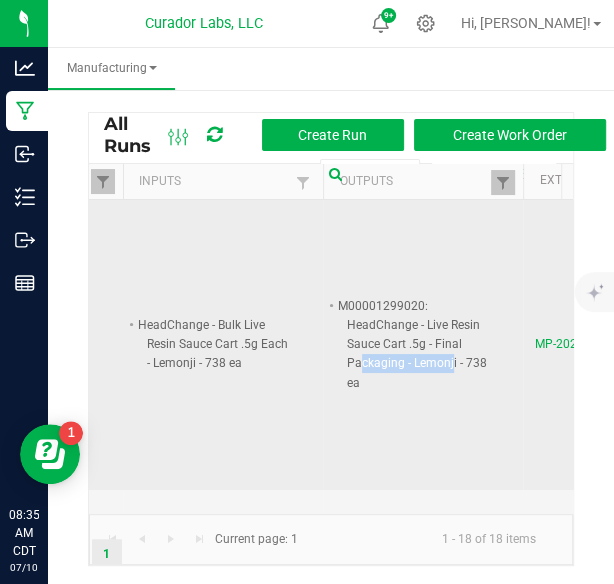 drag, startPoint x: 451, startPoint y: 354, endPoint x: 359, endPoint y: 352, distance: 92.021736 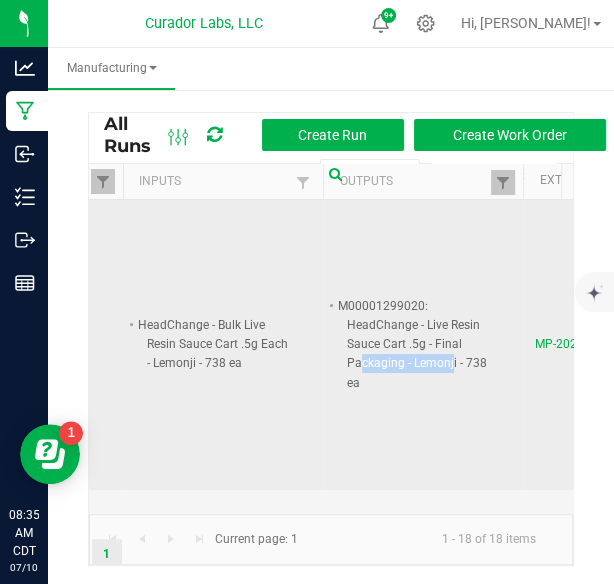 click on "M00001299020: HeadChange - Live Resin Sauce Cart .5g - Final Packaging - Lemonji - 738 ea" at bounding box center [414, 344] 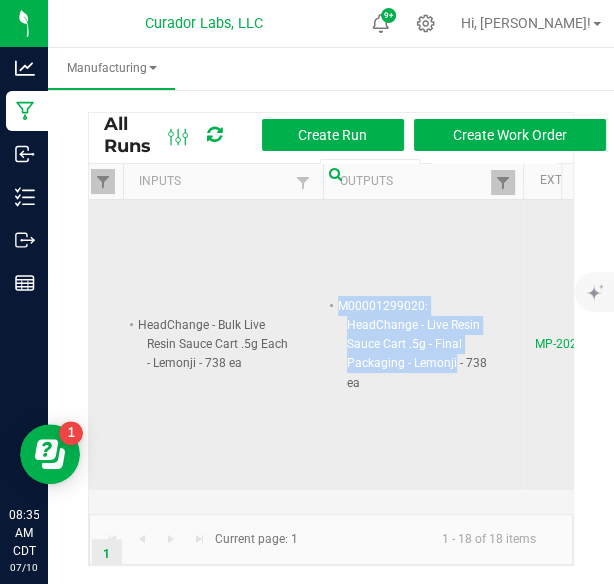 drag, startPoint x: 453, startPoint y: 356, endPoint x: 339, endPoint y: 294, distance: 129.76903 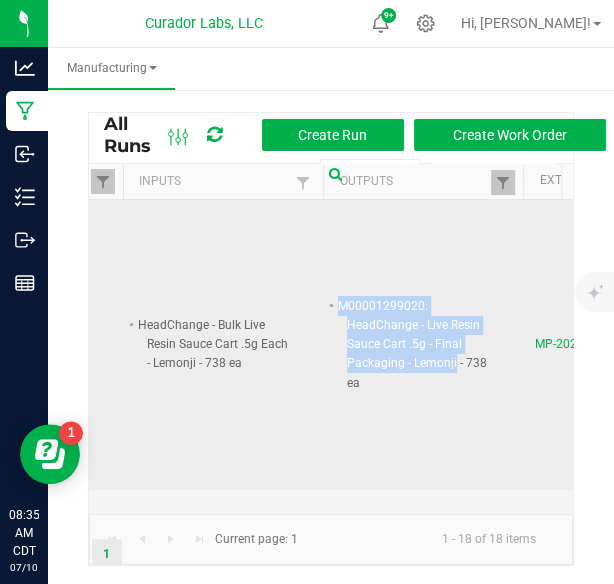 click on "M00001299020: HeadChange - Live Resin Sauce Cart .5g - Final Packaging - Lemonji - 738 ea" at bounding box center [414, 344] 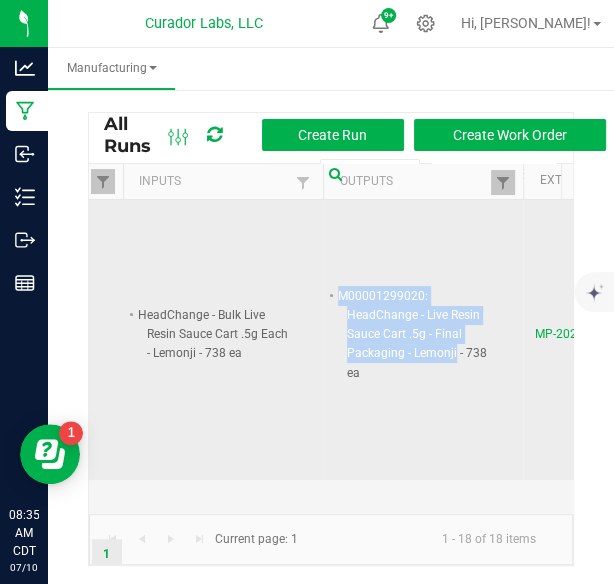 scroll, scrollTop: 11, scrollLeft: 86, axis: both 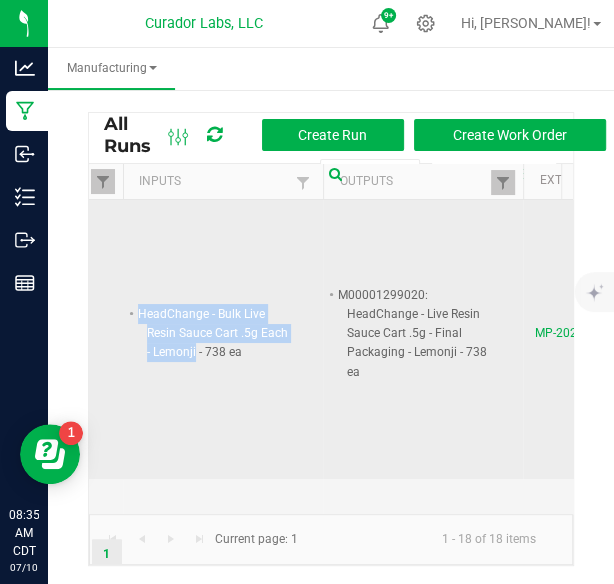 drag, startPoint x: 136, startPoint y: 303, endPoint x: 195, endPoint y: 341, distance: 70.178345 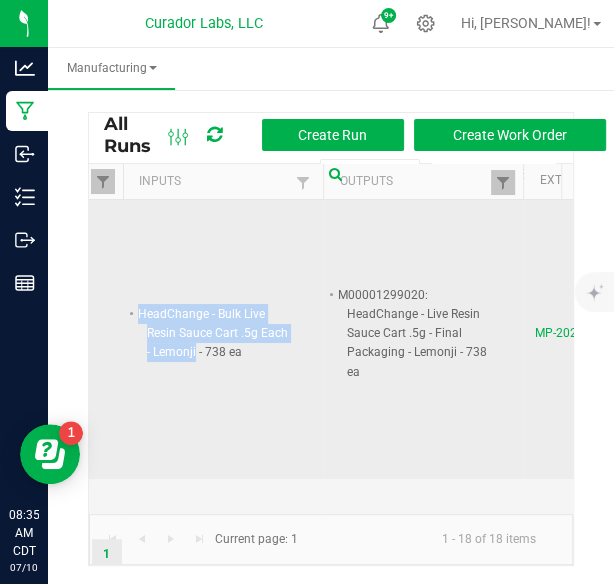 click on "HeadChange - Bulk Live Resin Sauce Cart .5g Each - Lemonji - 738 ea" at bounding box center (214, 333) 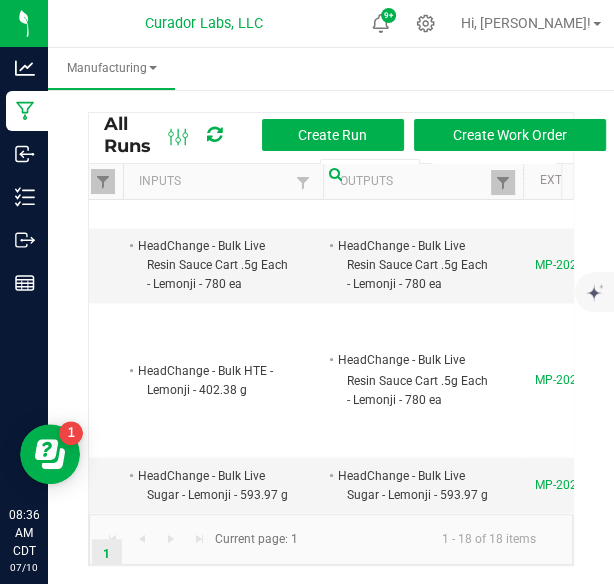 scroll, scrollTop: 1121, scrollLeft: 86, axis: both 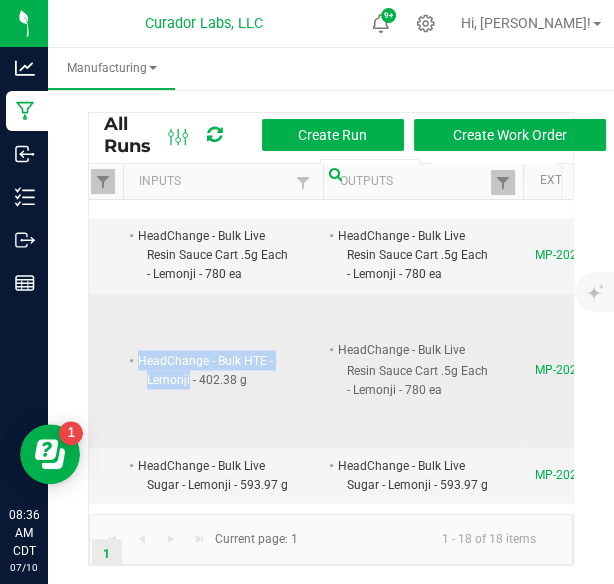 drag, startPoint x: 137, startPoint y: 339, endPoint x: 188, endPoint y: 365, distance: 57.245087 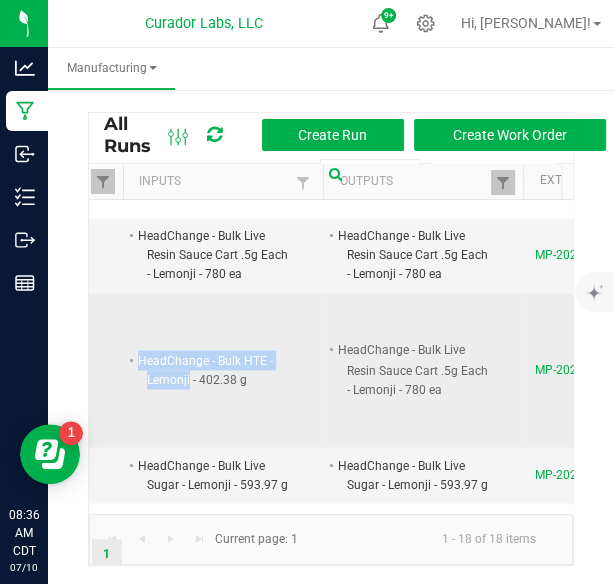 click on "HeadChange - Bulk HTE - Lemonji - 402.38 g" at bounding box center [214, 369] 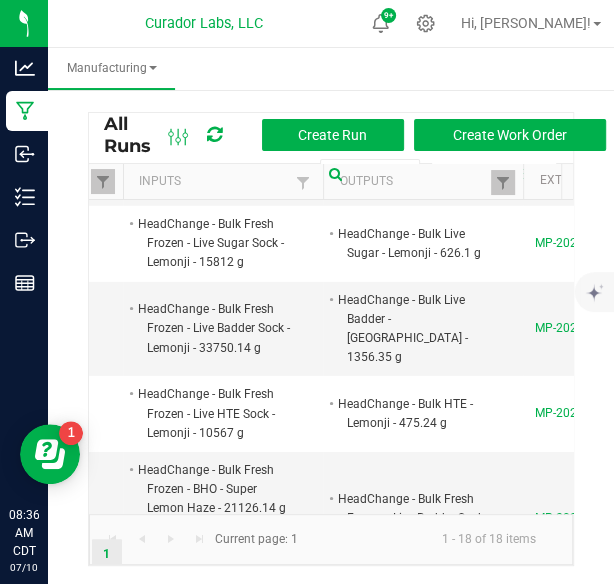 scroll, scrollTop: 2139, scrollLeft: 86, axis: both 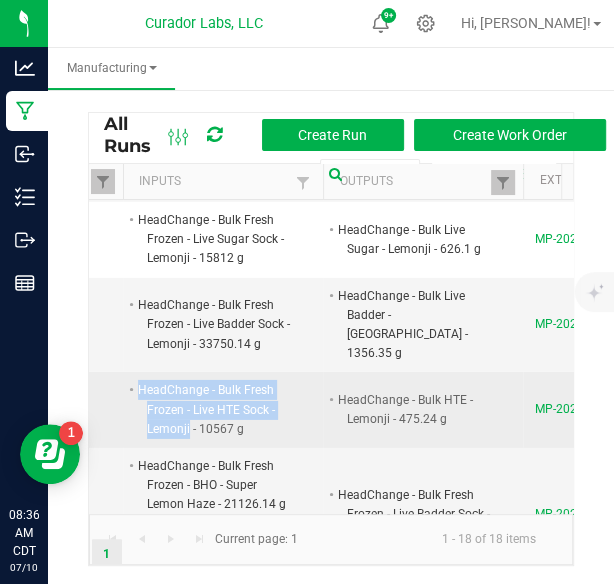drag, startPoint x: 136, startPoint y: 353, endPoint x: 187, endPoint y: 395, distance: 66.068146 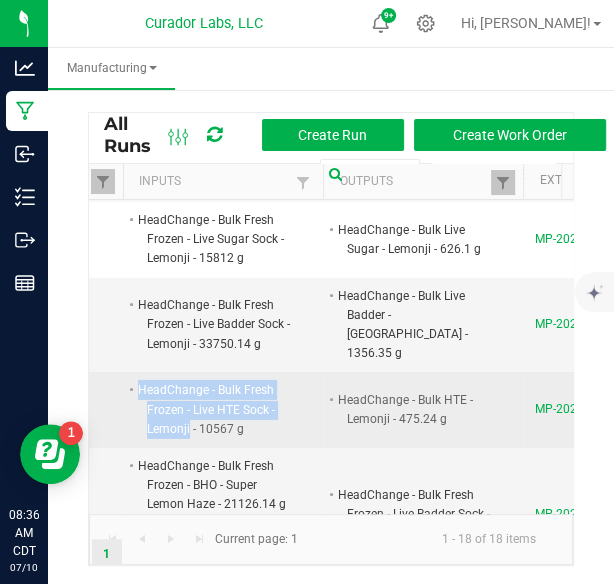 click on "HeadChange - Bulk Fresh Frozen - Live HTE Sock - Lemonji - 10567 g" at bounding box center (214, 409) 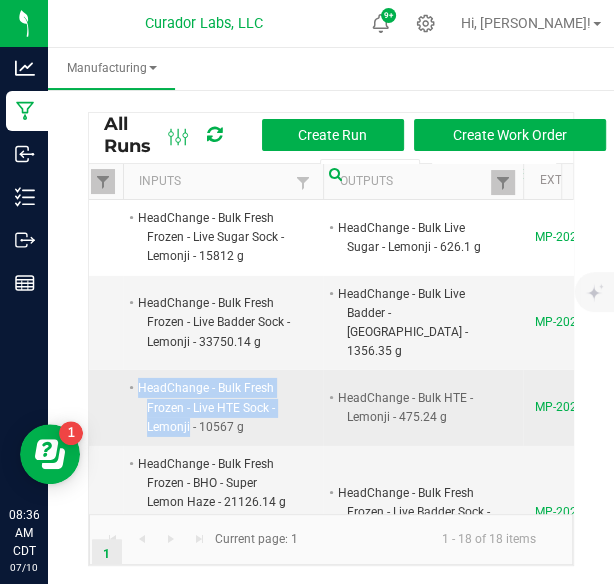 scroll, scrollTop: 2168, scrollLeft: 89, axis: both 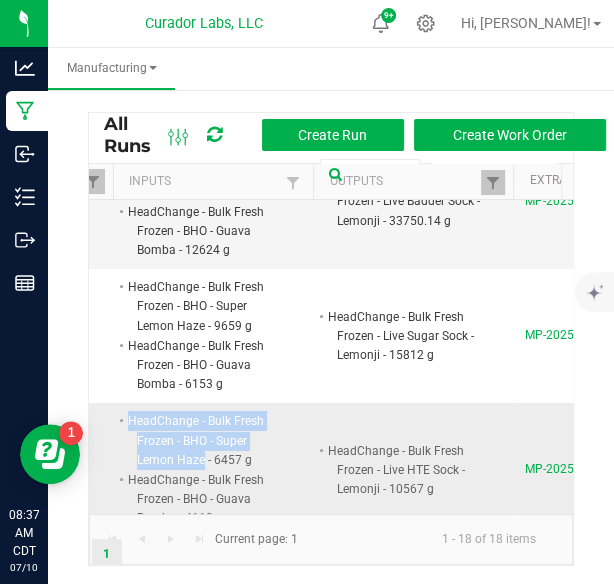 drag, startPoint x: 127, startPoint y: 386, endPoint x: 202, endPoint y: 425, distance: 84.53402 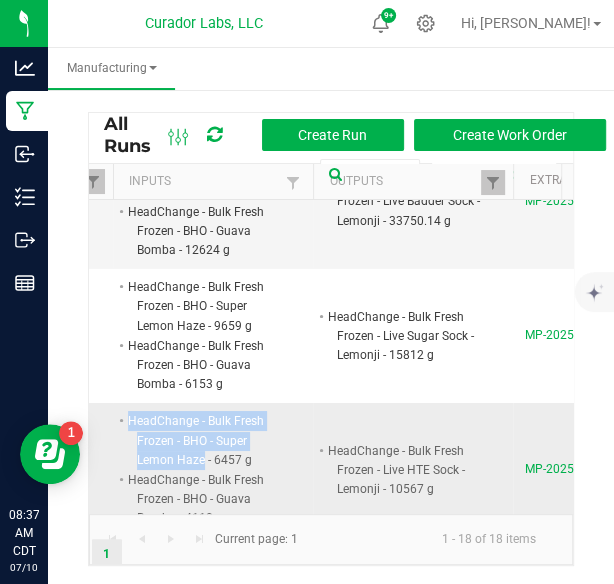 click on "HeadChange - Bulk Fresh Frozen - BHO - Super Lemon Haze - 6457 g" at bounding box center [204, 440] 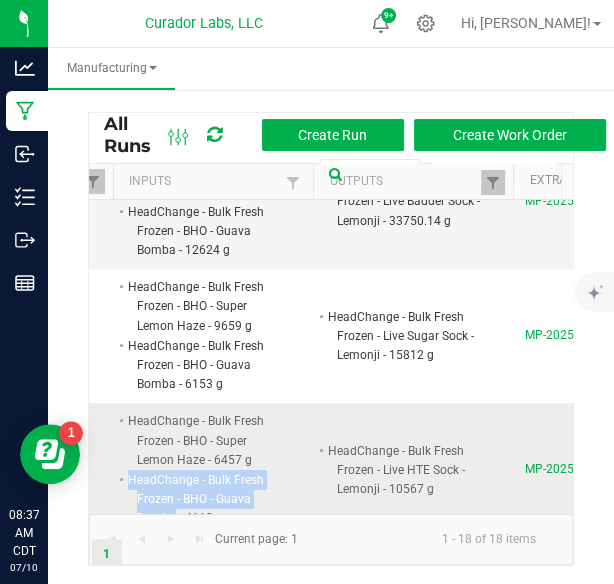 drag, startPoint x: 127, startPoint y: 443, endPoint x: 172, endPoint y: 485, distance: 61.554855 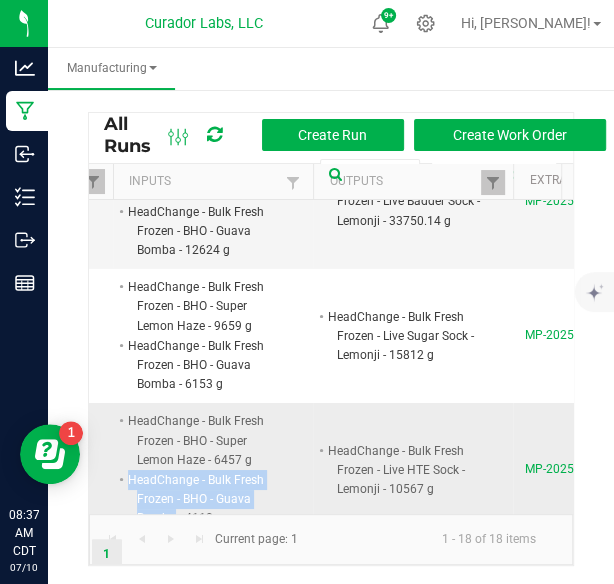 click on "HeadChange - Bulk Fresh Frozen - BHO - Guava Bomba - 4110 g" at bounding box center (204, 499) 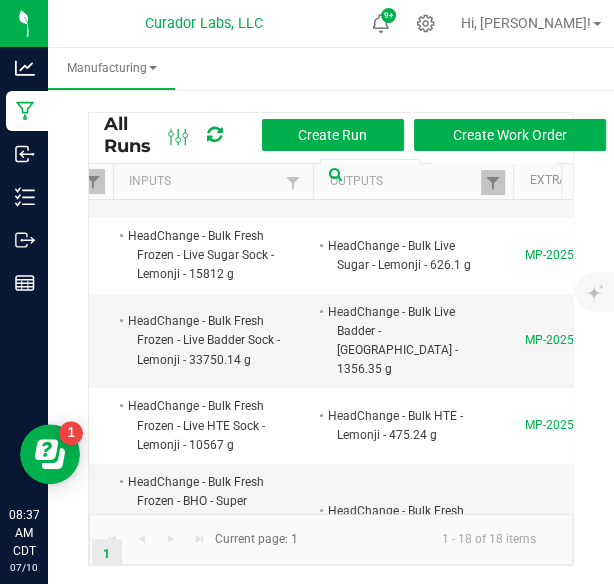 scroll, scrollTop: 2119, scrollLeft: 96, axis: both 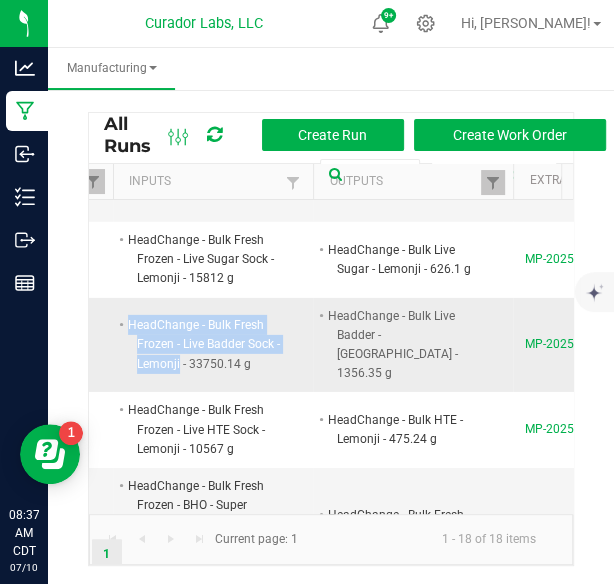 drag, startPoint x: 129, startPoint y: 302, endPoint x: 179, endPoint y: 339, distance: 62.201286 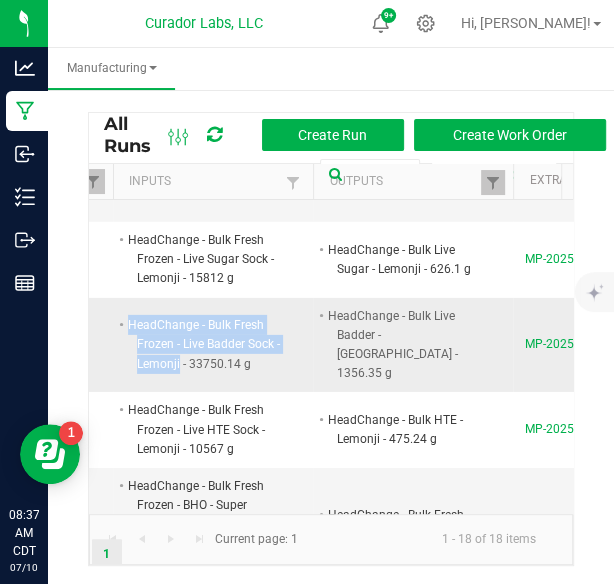 click on "HeadChange - Bulk Fresh Frozen - Live Badder Sock - Lemonji - 33750.14 g" at bounding box center [204, 344] 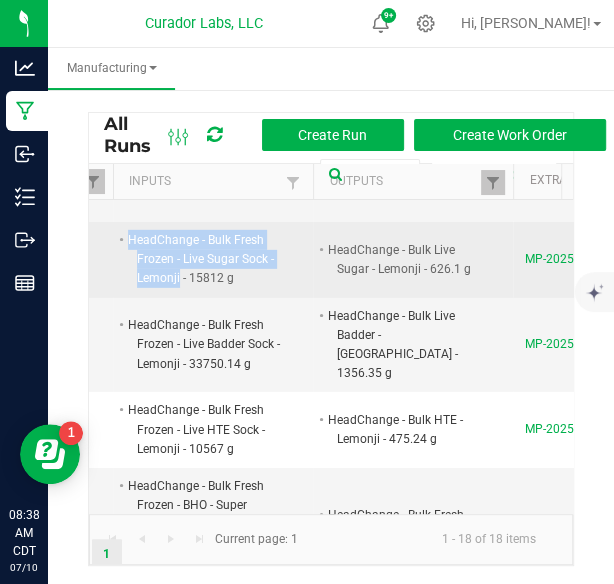 drag, startPoint x: 129, startPoint y: 225, endPoint x: 179, endPoint y: 271, distance: 67.941154 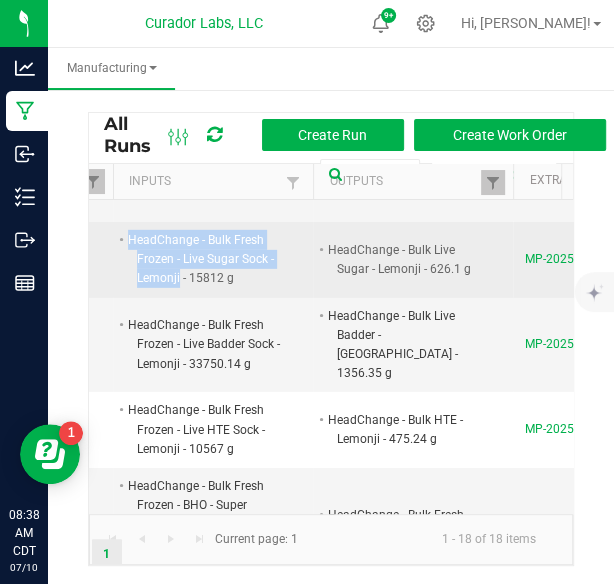 click on "HeadChange - Bulk Fresh Frozen - Live Sugar Sock - Lemonji - 15812 g" at bounding box center (204, 259) 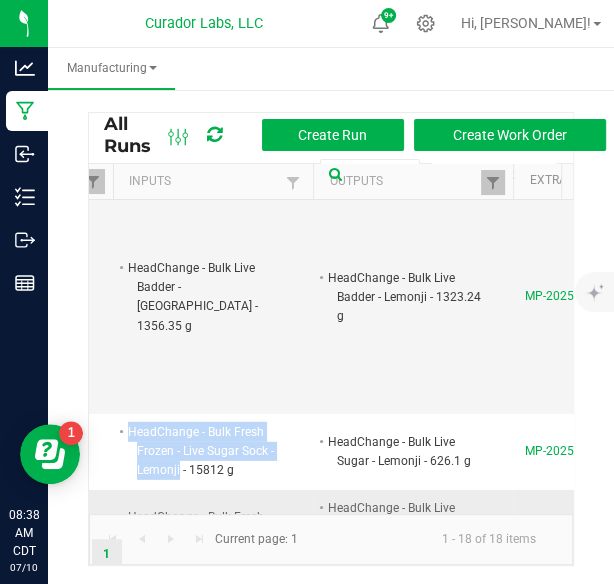 scroll, scrollTop: 1925, scrollLeft: 96, axis: both 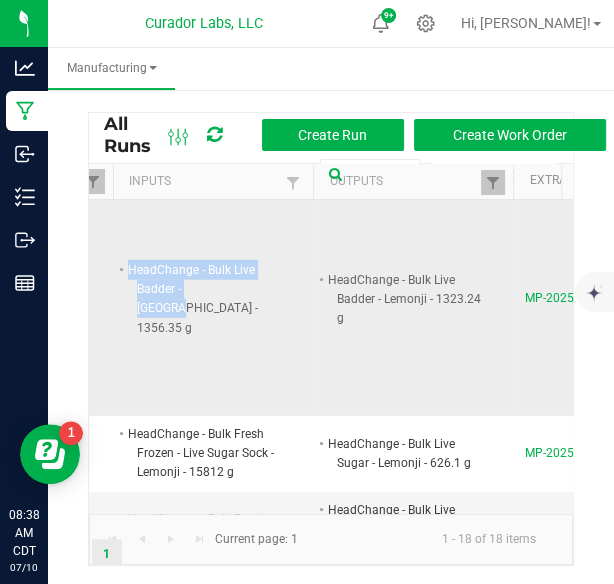 drag, startPoint x: 128, startPoint y: 258, endPoint x: 225, endPoint y: 281, distance: 99.68952 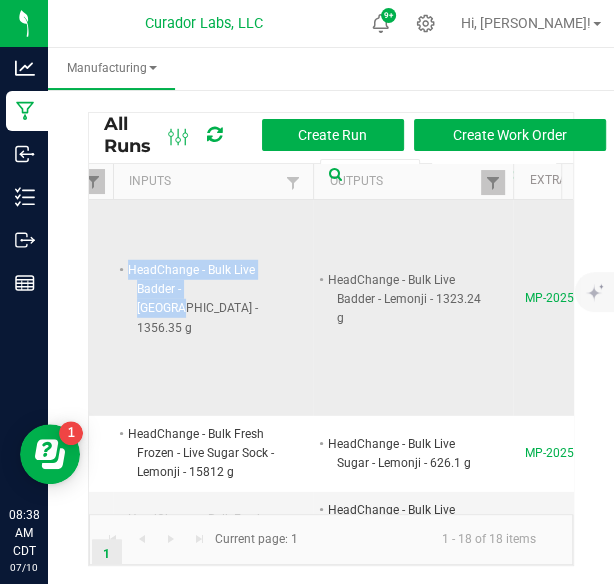 click on "HeadChange - Bulk Live Badder - [GEOGRAPHIC_DATA] - 1356.35 g" at bounding box center (204, 299) 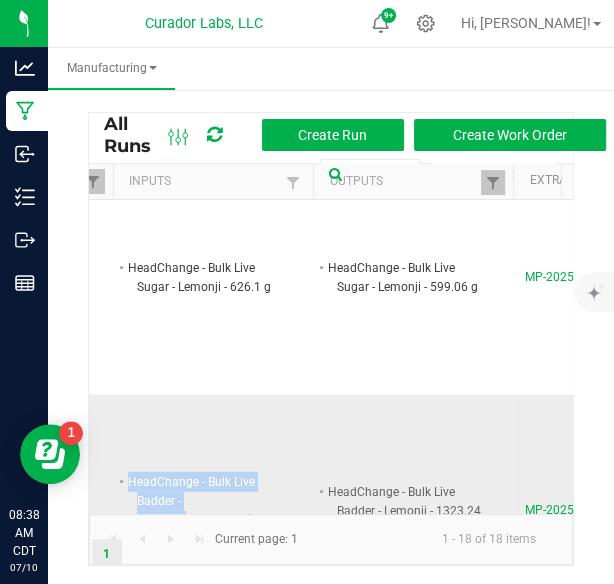 scroll, scrollTop: 1713, scrollLeft: 96, axis: both 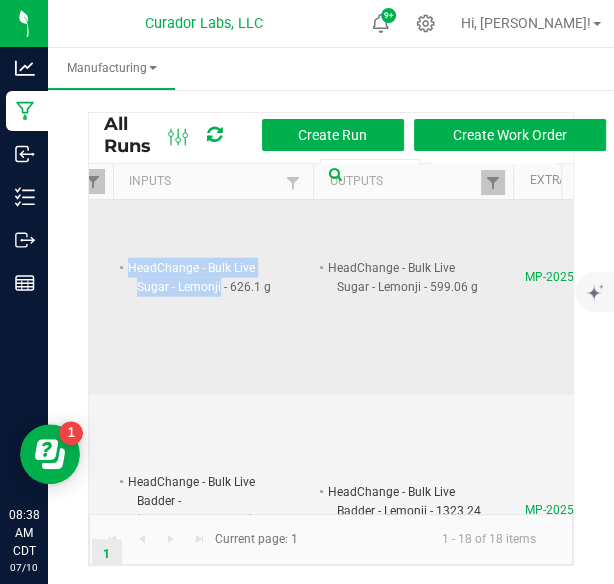 drag, startPoint x: 127, startPoint y: 250, endPoint x: 219, endPoint y: 272, distance: 94.59387 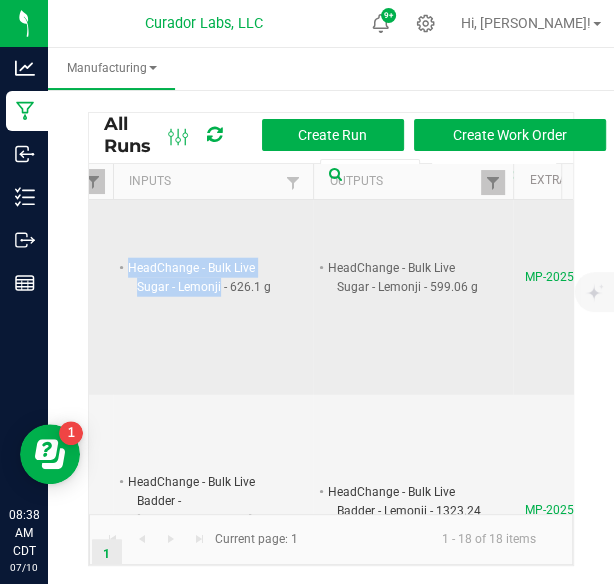 click on "HeadChange - Bulk Live Sugar - Lemonji - 626.1 g" at bounding box center (204, 277) 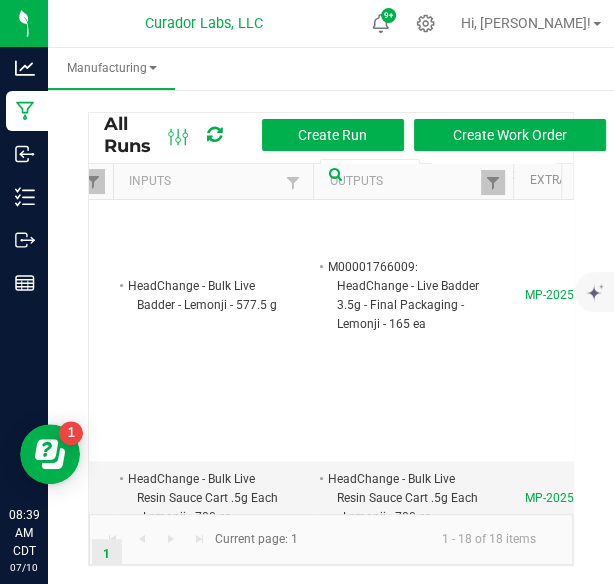 scroll, scrollTop: 877, scrollLeft: 96, axis: both 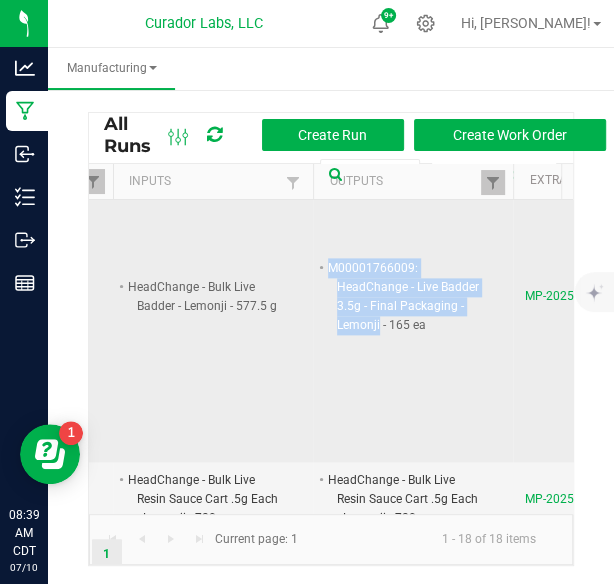 drag, startPoint x: 329, startPoint y: 247, endPoint x: 378, endPoint y: 310, distance: 79.81228 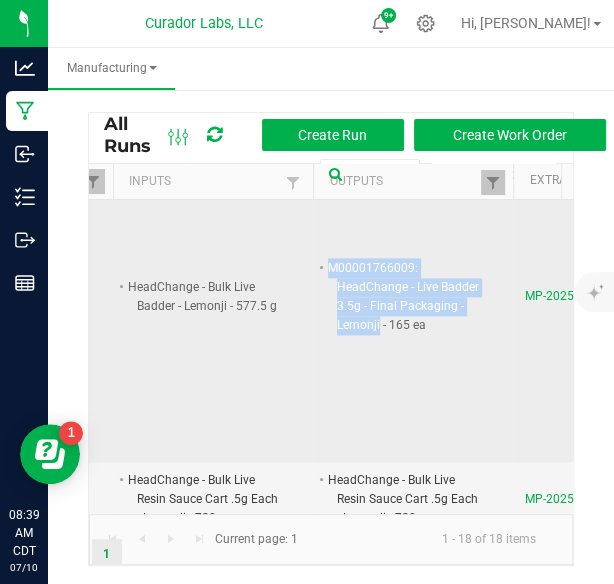 click on "M00001766009: HeadChange - Live Badder 3.5g - Final Packaging - Lemonji - 165 ea" at bounding box center [404, 297] 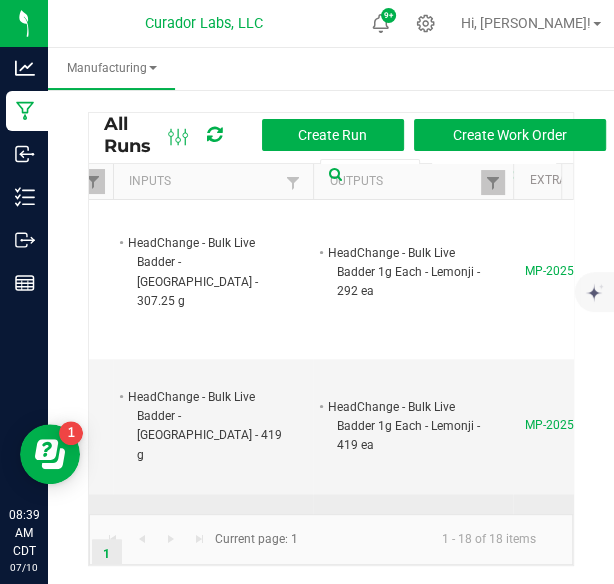 scroll, scrollTop: 515, scrollLeft: 96, axis: both 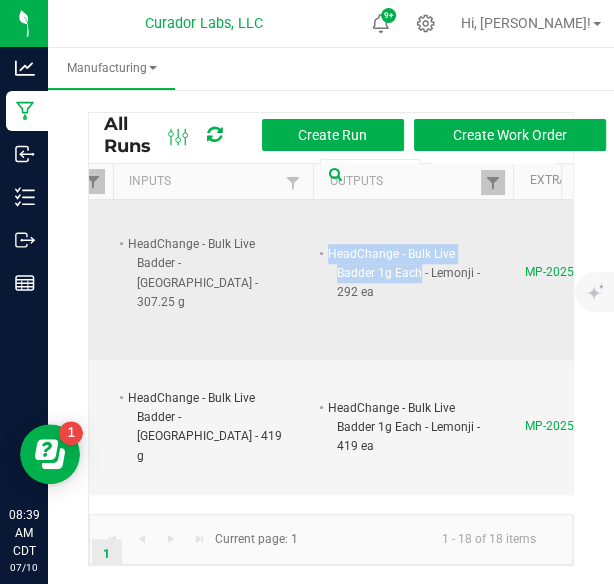 drag, startPoint x: 327, startPoint y: 235, endPoint x: 417, endPoint y: 251, distance: 91.411156 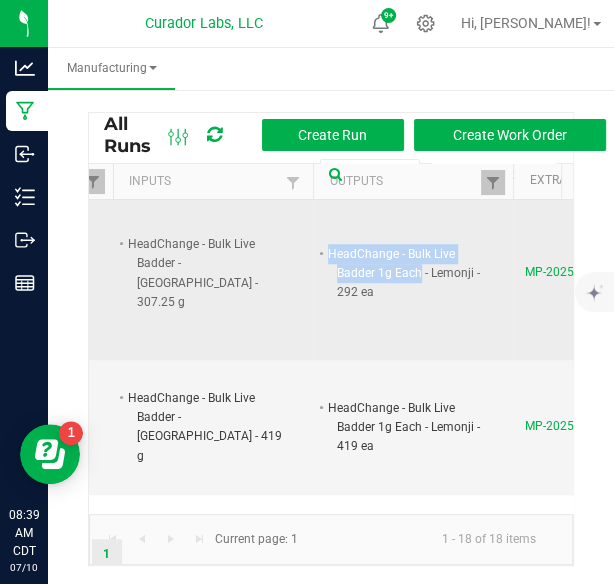 click on "HeadChange - Bulk Live Badder 1g Each - Lemonji - 292 ea" at bounding box center (404, 273) 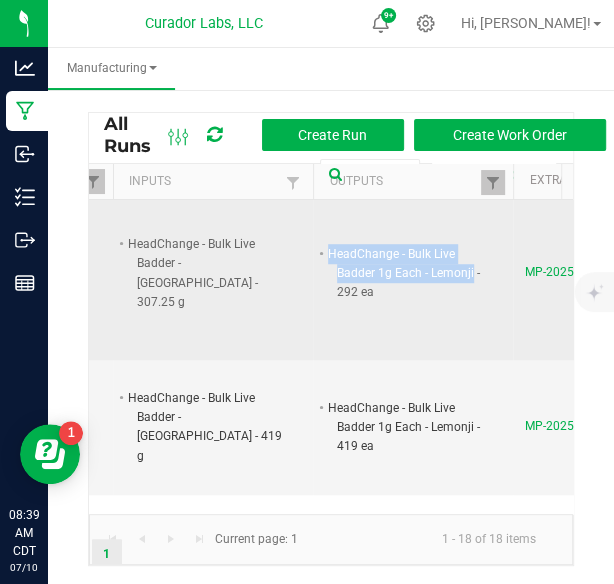 drag, startPoint x: 471, startPoint y: 255, endPoint x: 328, endPoint y: 236, distance: 144.25671 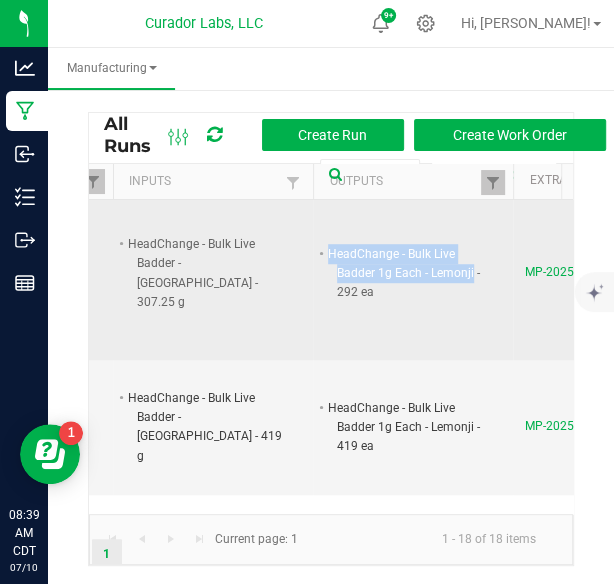 click on "HeadChange - Bulk Live Badder 1g Each - Lemonji - 292 ea" at bounding box center (404, 273) 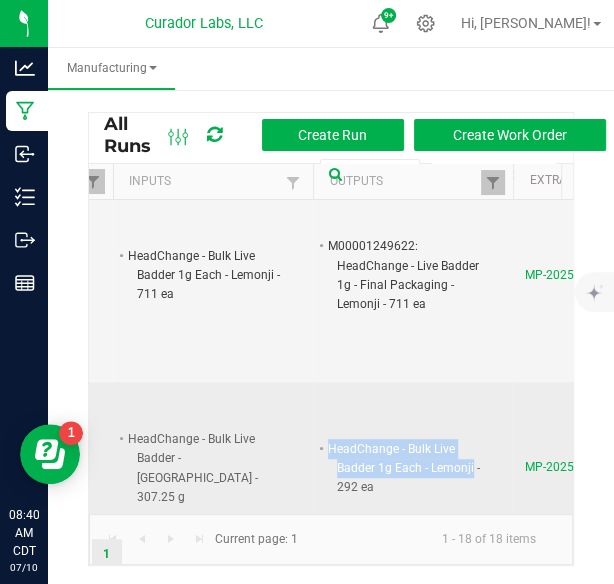 scroll, scrollTop: 314, scrollLeft: 96, axis: both 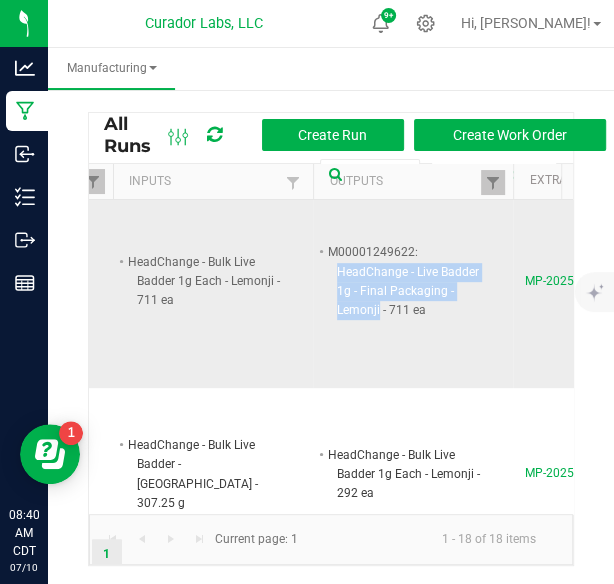 drag, startPoint x: 337, startPoint y: 249, endPoint x: 379, endPoint y: 286, distance: 55.97321 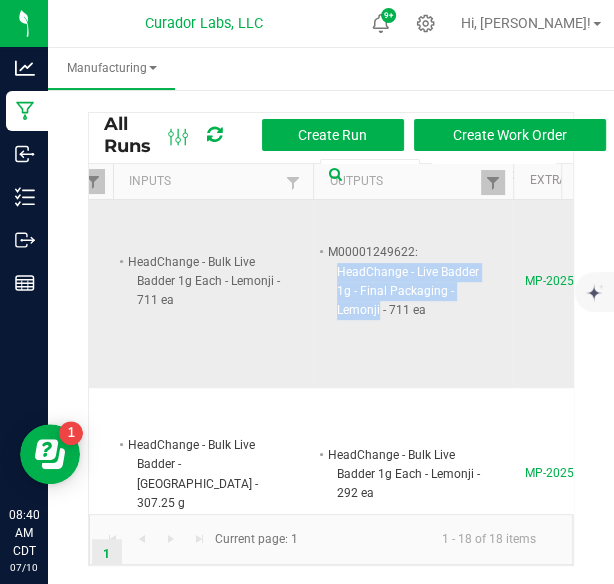 click on "M00001249622: HeadChange - Live Badder 1g - Final Packaging - Lemonji - 711 ea" at bounding box center (404, 281) 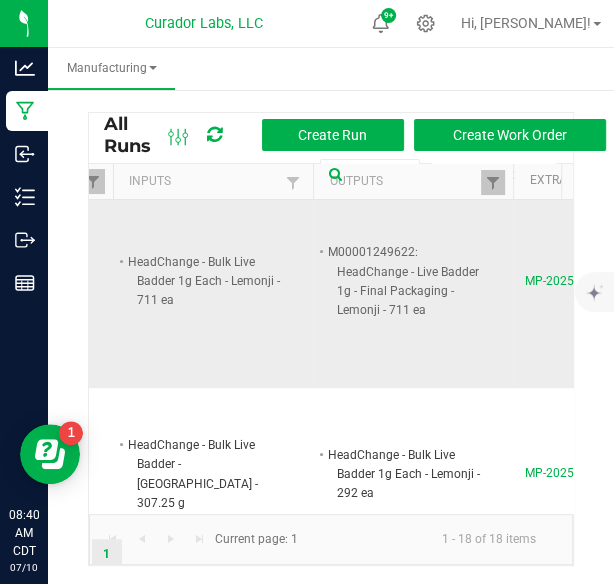 click on "M00001249622: HeadChange - Live Badder 1g - Final Packaging - Lemonji - 711 ea" at bounding box center [404, 281] 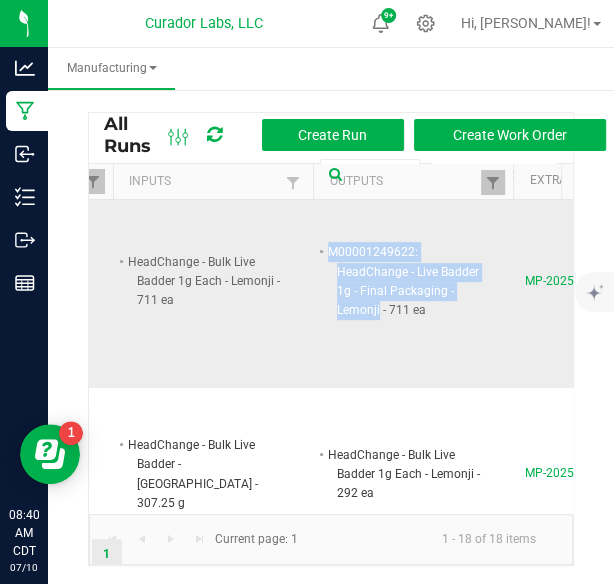drag, startPoint x: 378, startPoint y: 288, endPoint x: 323, endPoint y: 232, distance: 78.492035 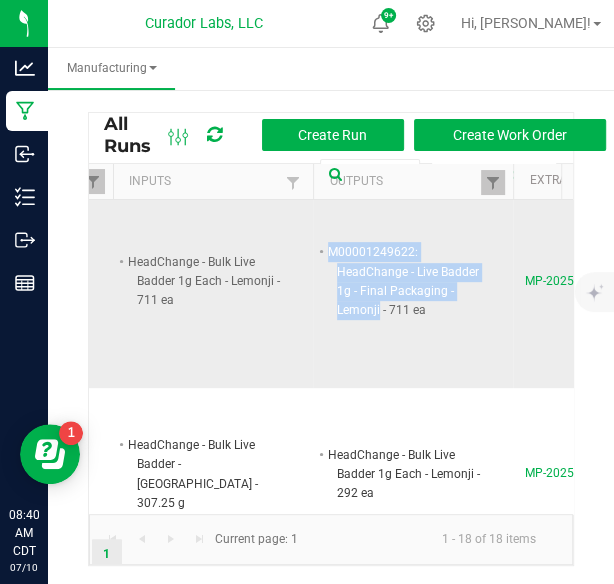 click on "M00001249622: HeadChange - Live Badder 1g - Final Packaging - Lemonji - 711 ea" at bounding box center [404, 281] 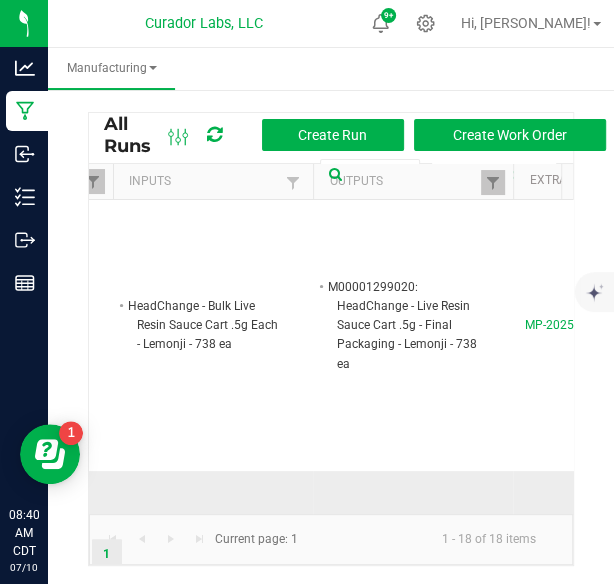scroll, scrollTop: 0, scrollLeft: 96, axis: horizontal 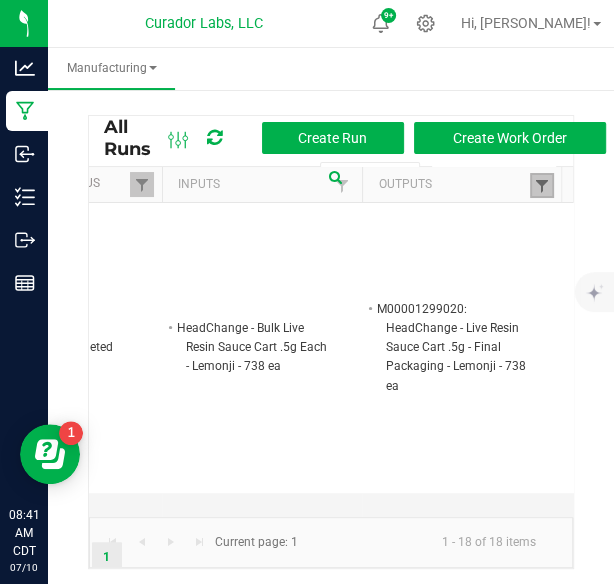 click at bounding box center (542, 186) 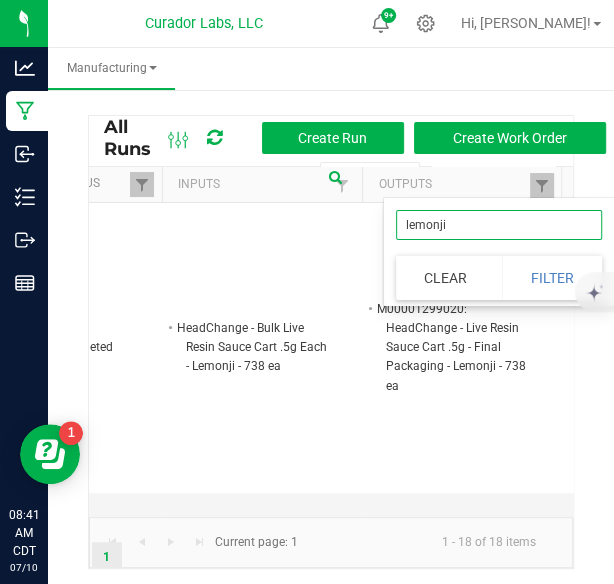 click on "lemonji" at bounding box center (499, 225) 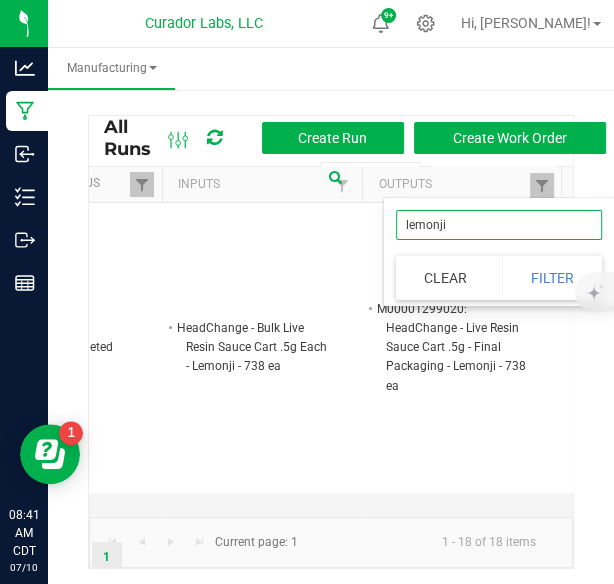 click on "lemonji" at bounding box center (499, 225) 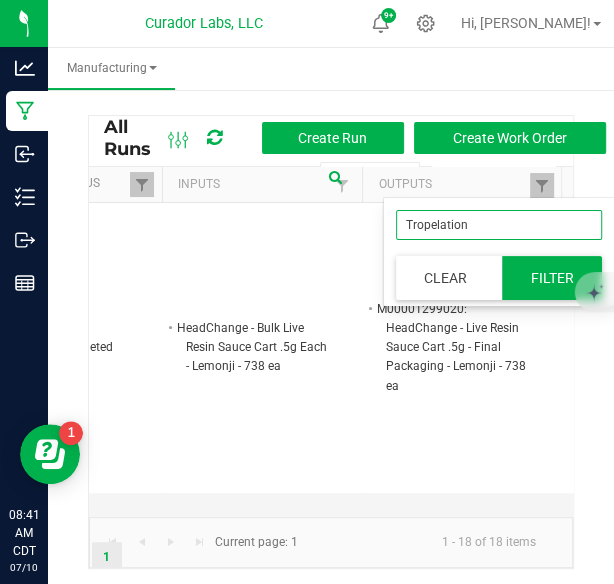 type on "Tropelation" 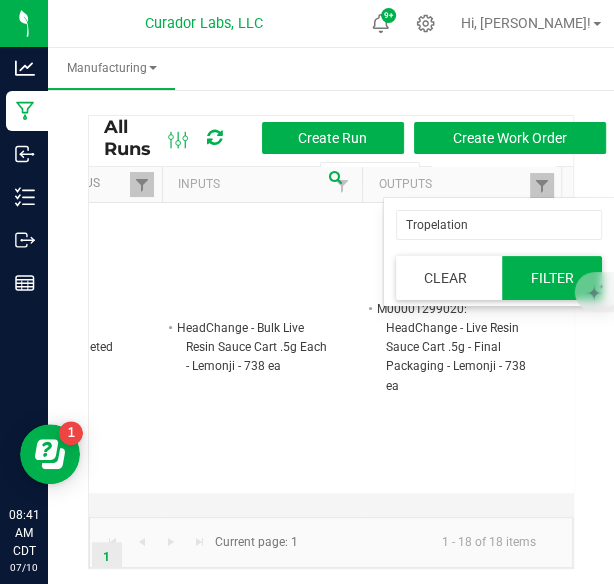 click on "Filter" at bounding box center (552, 278) 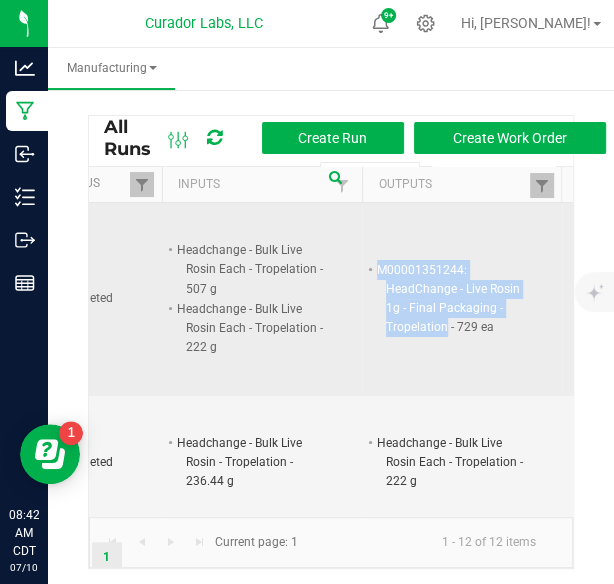 drag, startPoint x: 377, startPoint y: 272, endPoint x: 444, endPoint y: 326, distance: 86.05231 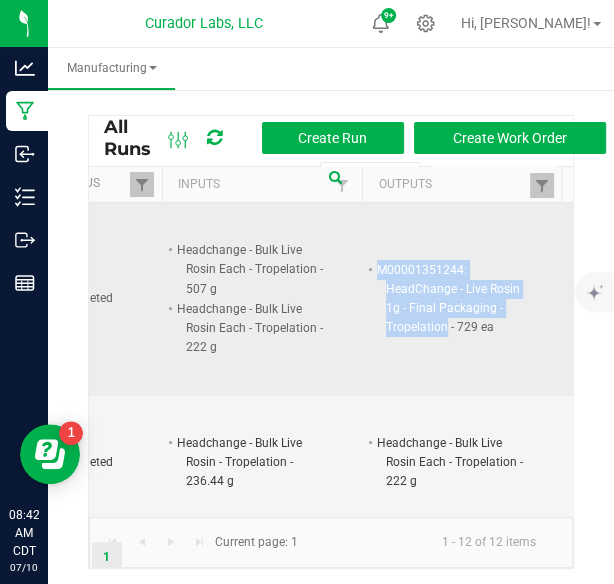 click on "M00001351244: HeadChange - Live Rosin 1g - Final Packaging - Tropelation - 729 ea" at bounding box center [453, 299] 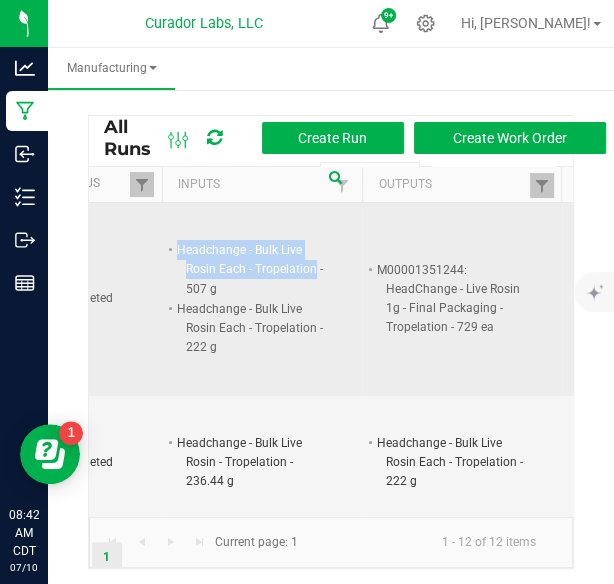 drag, startPoint x: 177, startPoint y: 244, endPoint x: 314, endPoint y: 268, distance: 139.0863 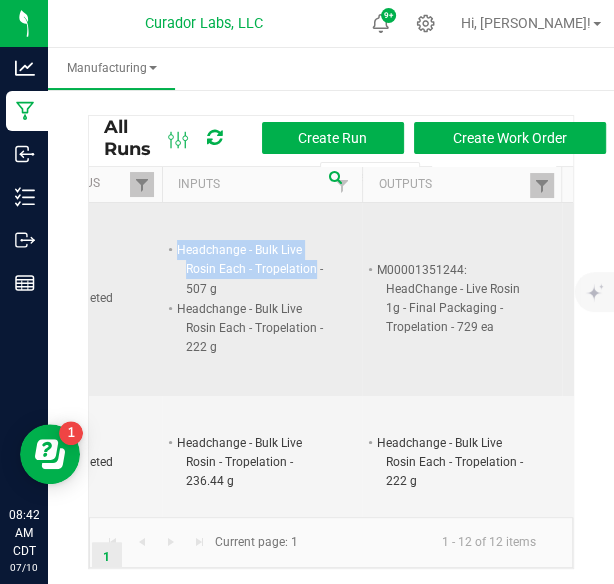 click on "Headchange - Bulk Live Rosin Each - Tropelation - 507 g" at bounding box center (253, 269) 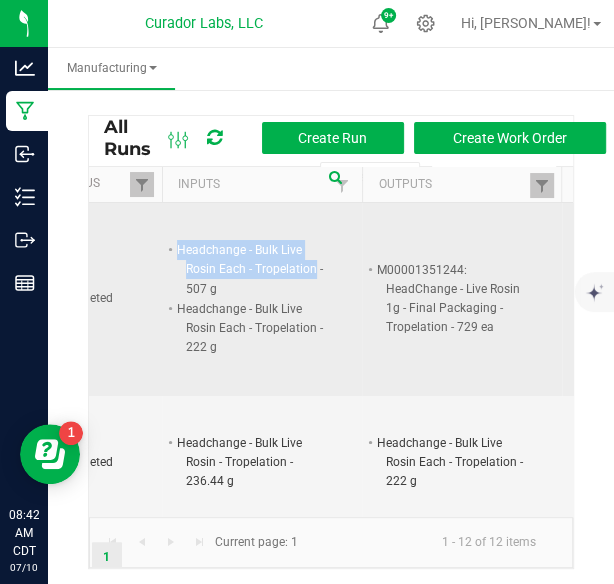 scroll, scrollTop: 81, scrollLeft: 60, axis: both 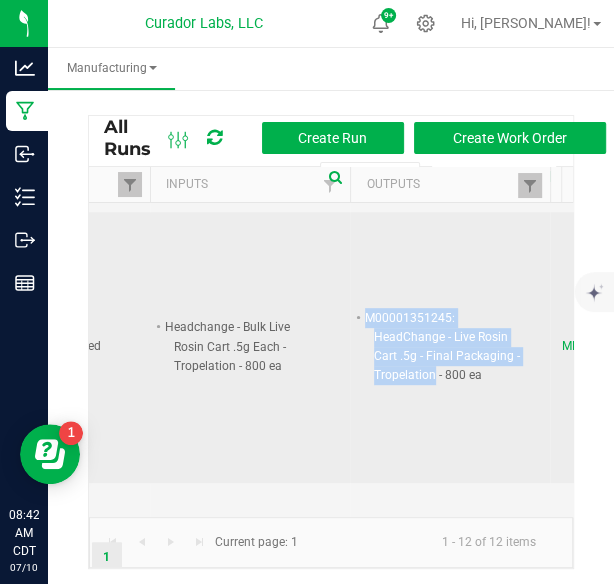drag, startPoint x: 364, startPoint y: 317, endPoint x: 432, endPoint y: 372, distance: 87.458565 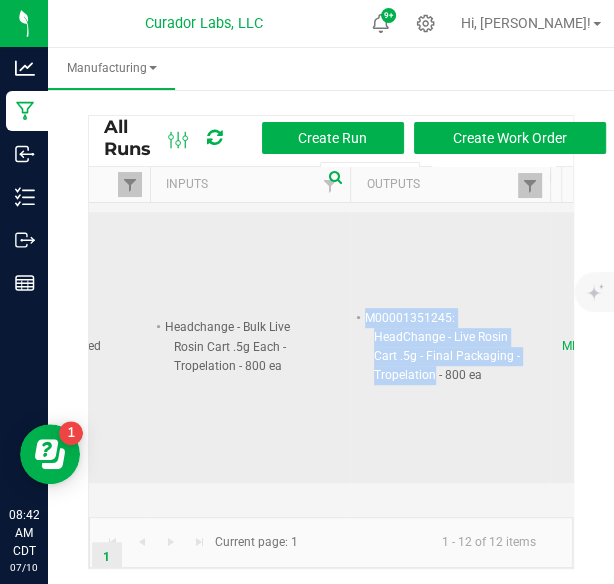 click on "M00001351245: HeadChange - Live Rosin Cart .5g - Final Packaging - Tropelation - 800 ea" at bounding box center [441, 347] 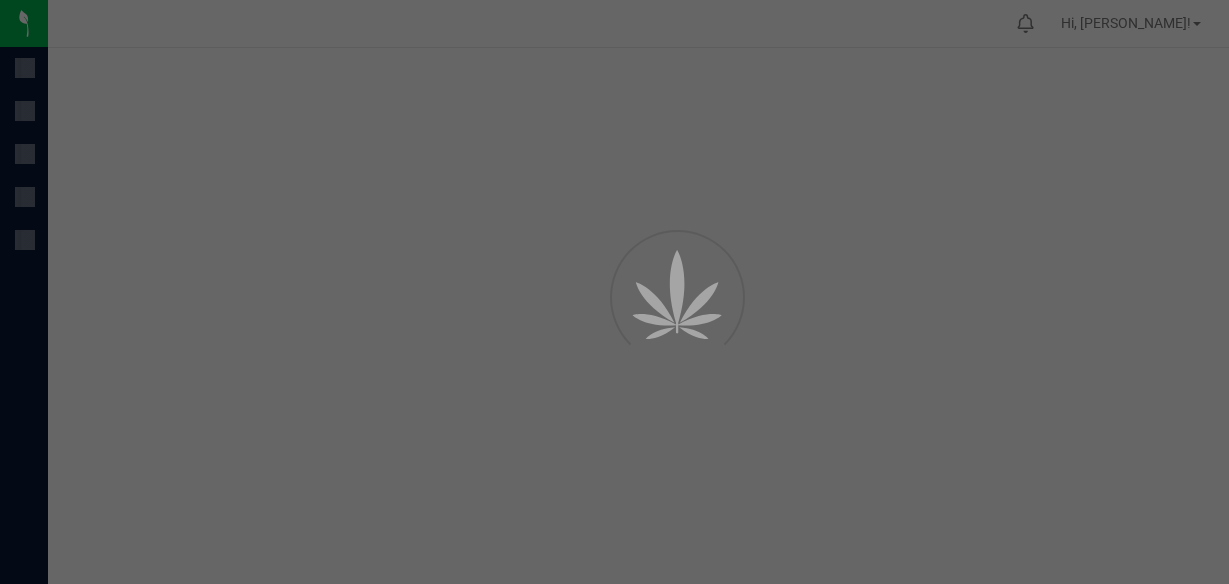 scroll, scrollTop: 0, scrollLeft: 0, axis: both 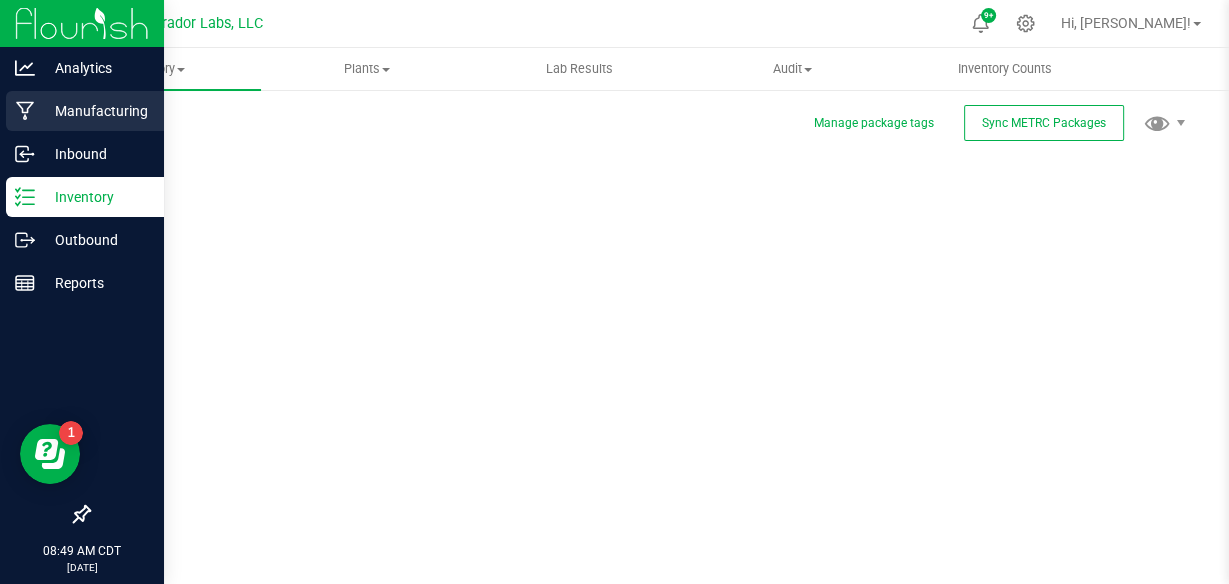 click on "Manufacturing" at bounding box center [95, 111] 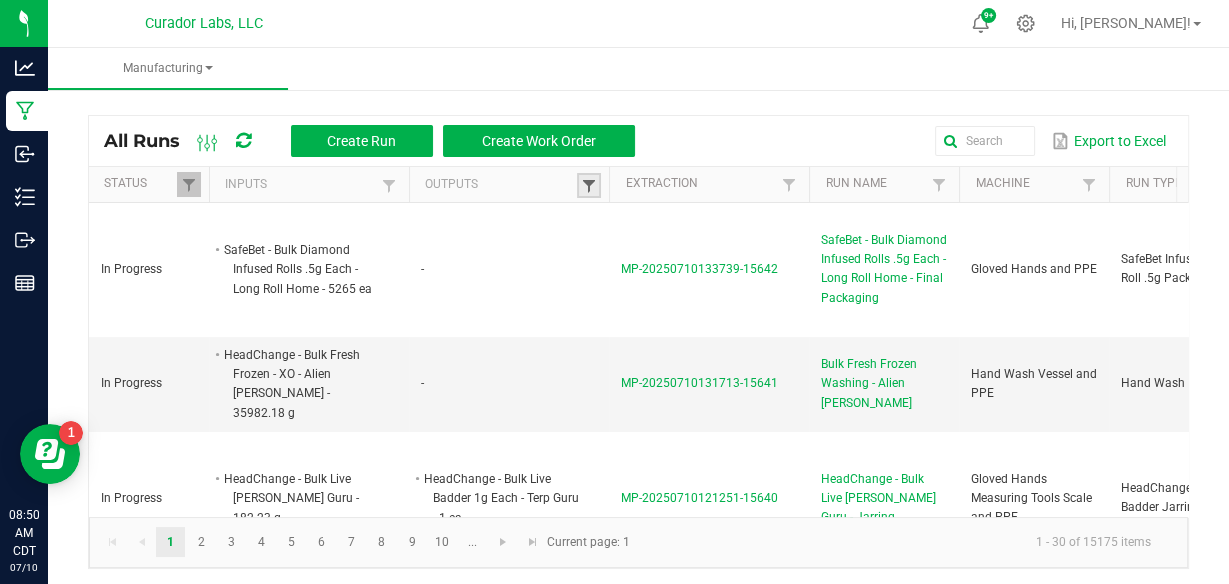 click at bounding box center [589, 186] 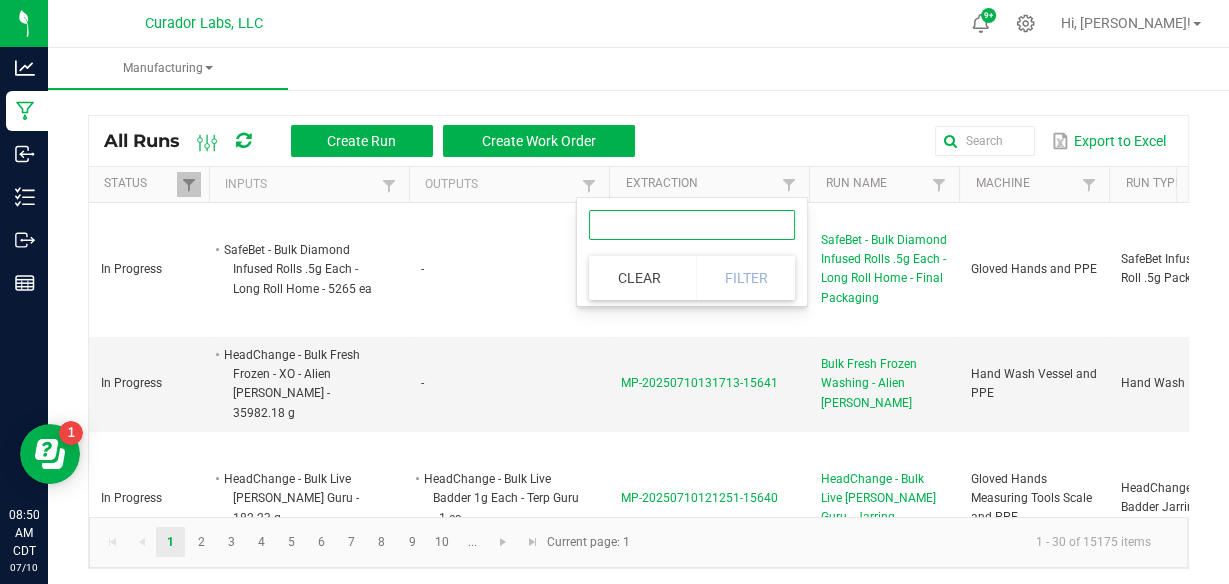 click at bounding box center (692, 225) 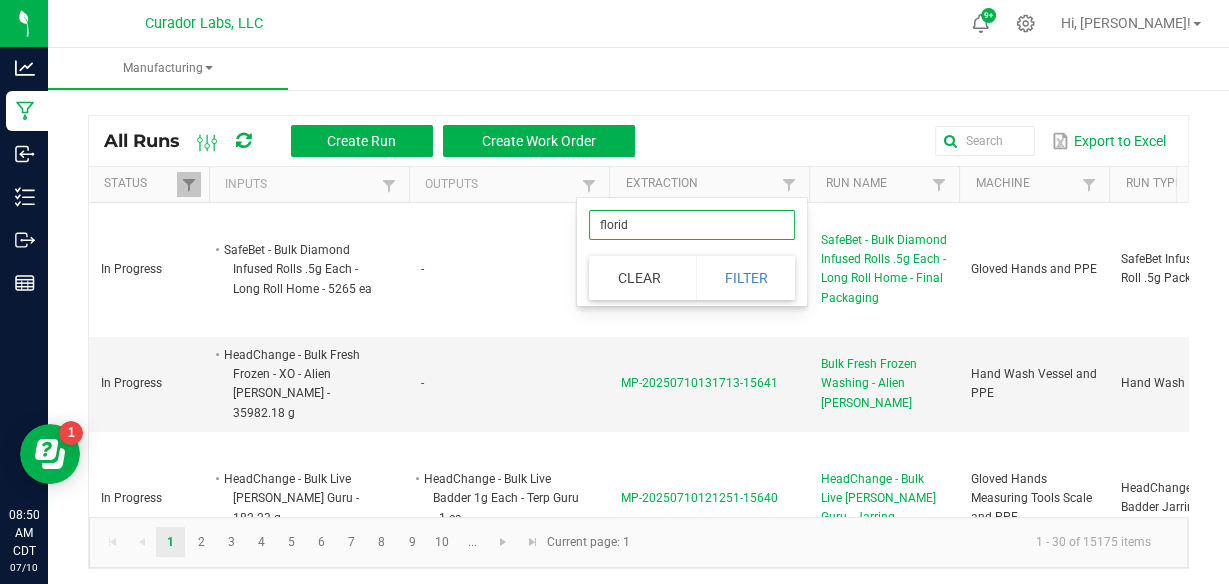 type on "florida" 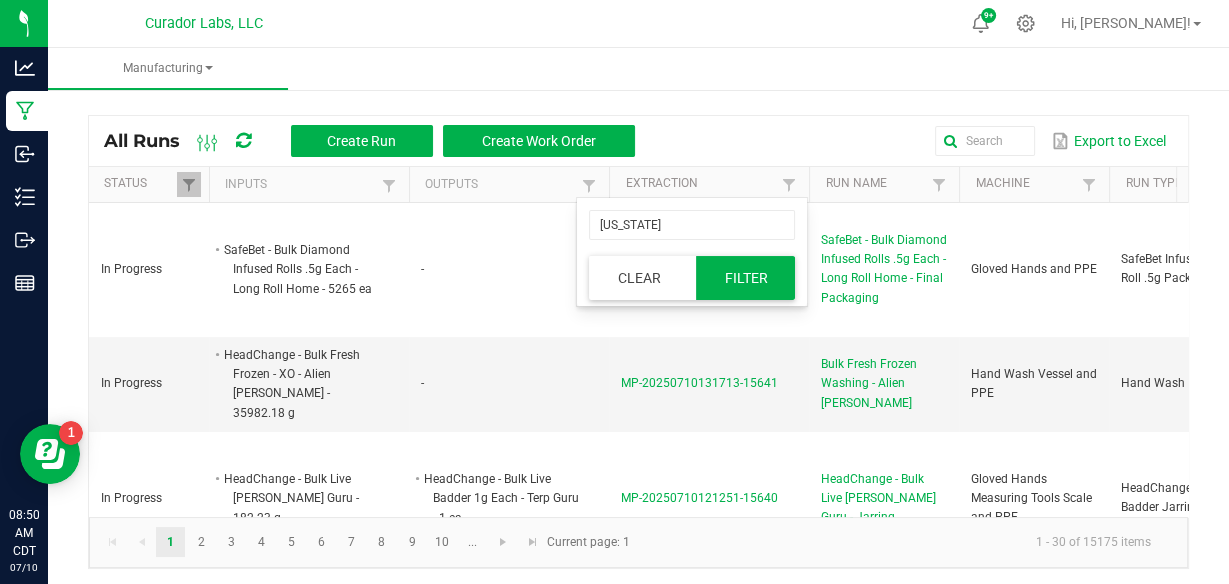 click on "Filter" at bounding box center [746, 278] 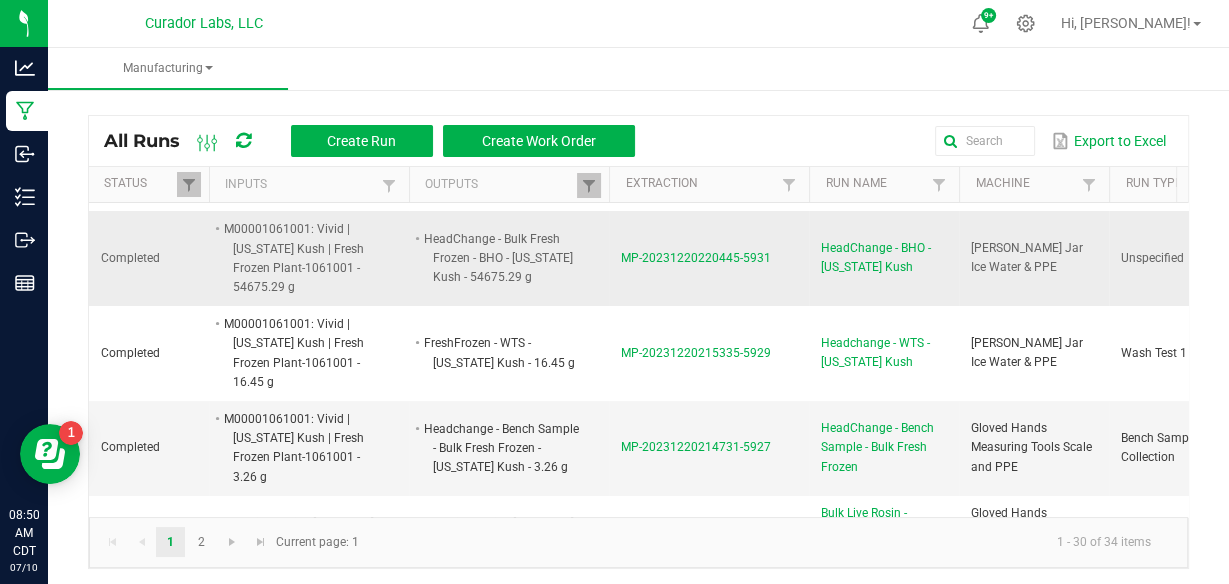 scroll, scrollTop: 0, scrollLeft: 0, axis: both 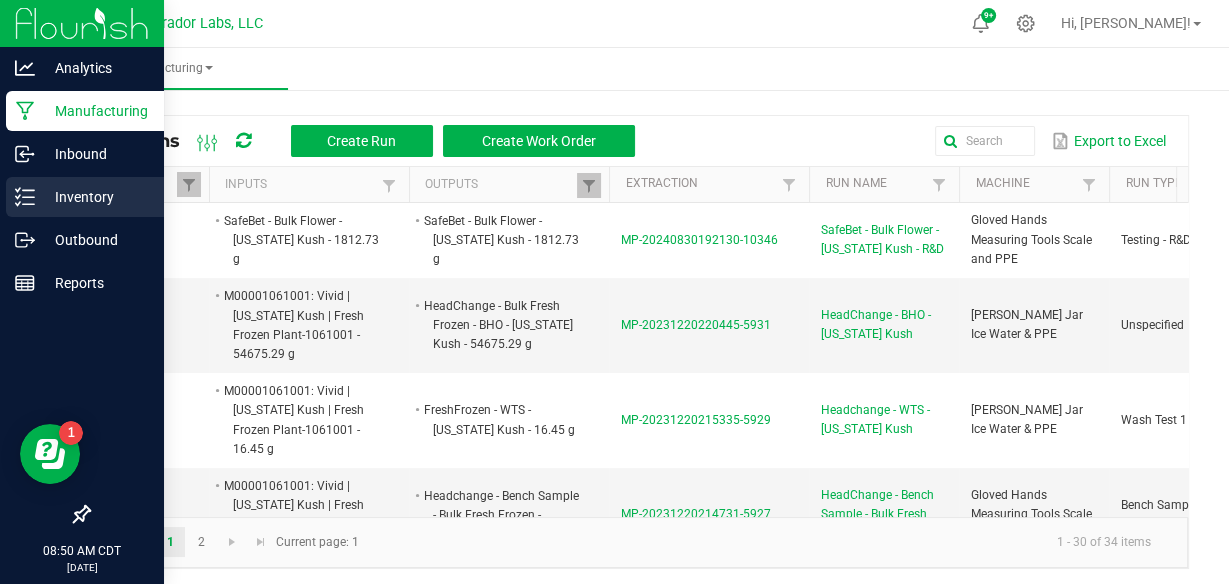 click on "Inventory" at bounding box center [95, 197] 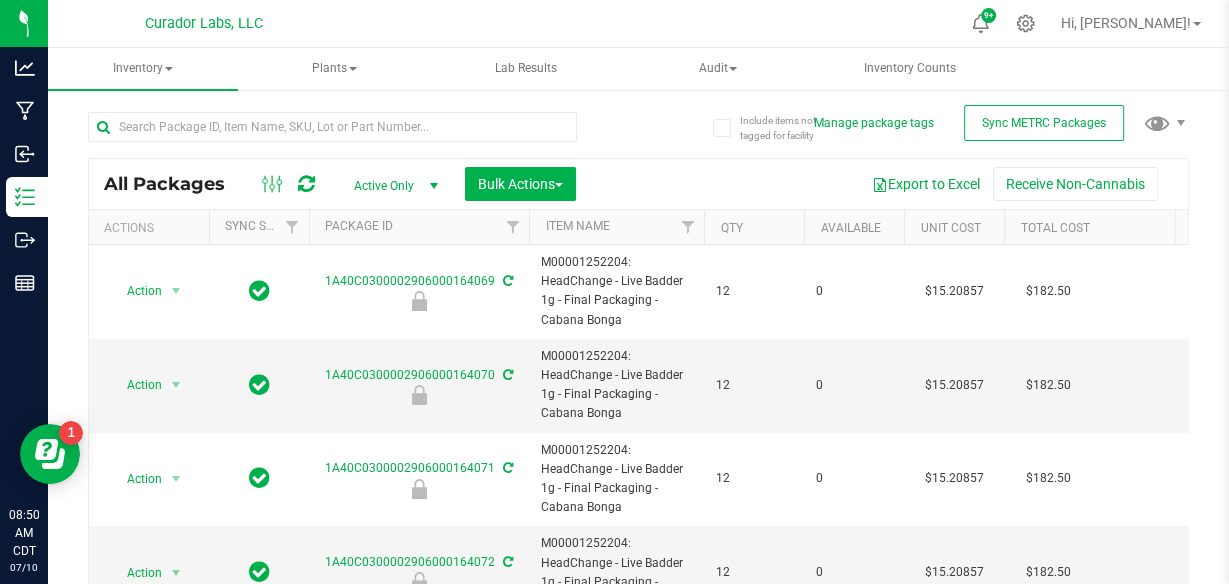 click at bounding box center (434, 186) 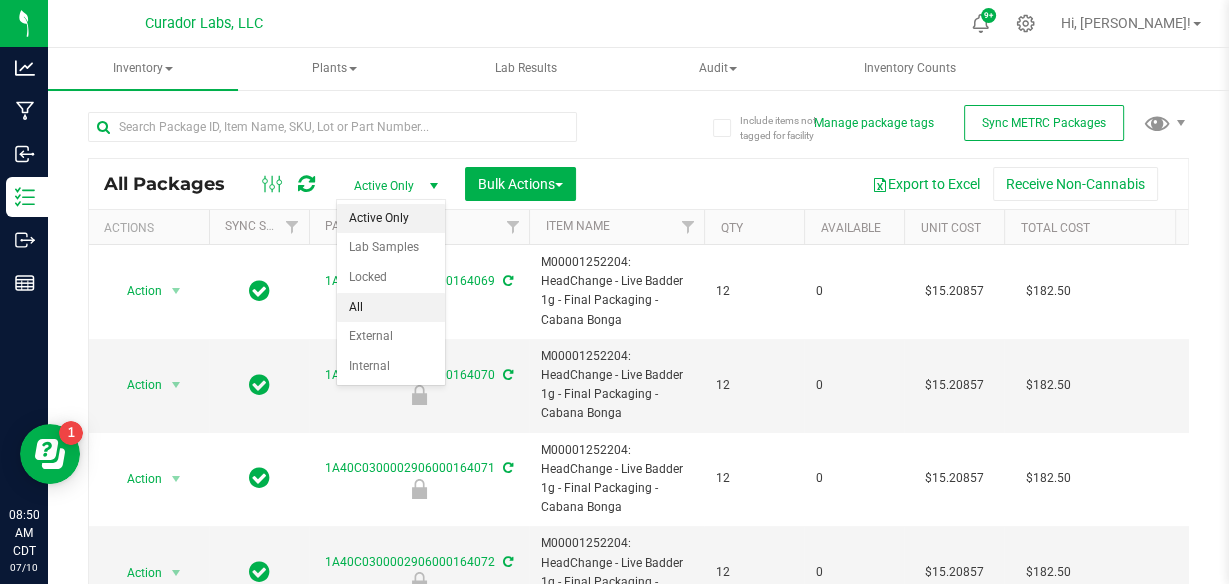 click on "All" at bounding box center [391, 308] 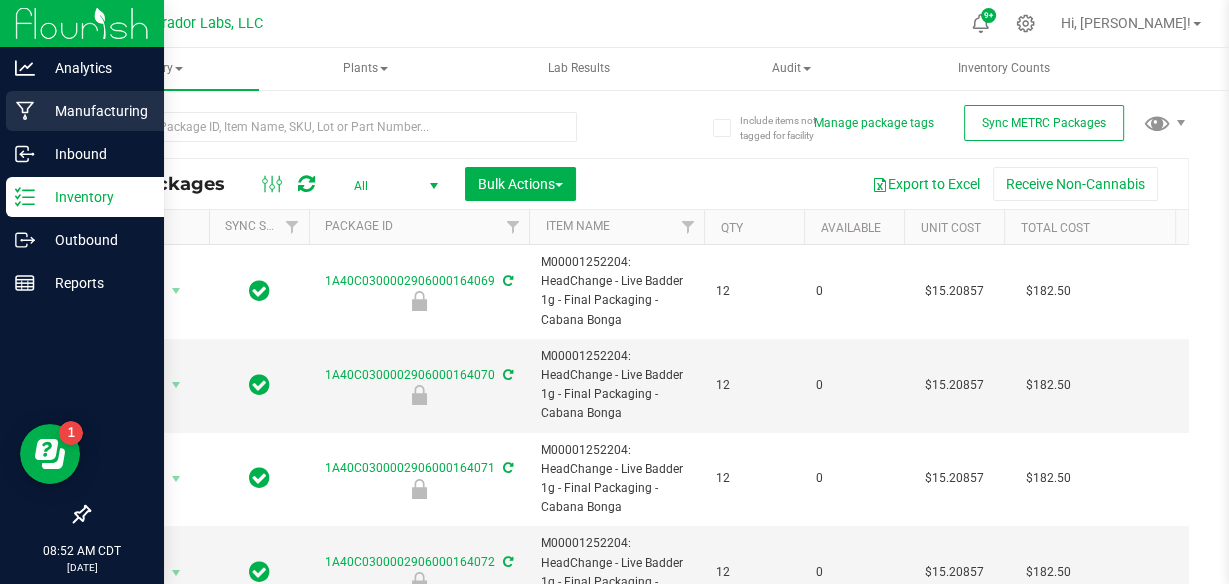 click on "Manufacturing" at bounding box center (95, 111) 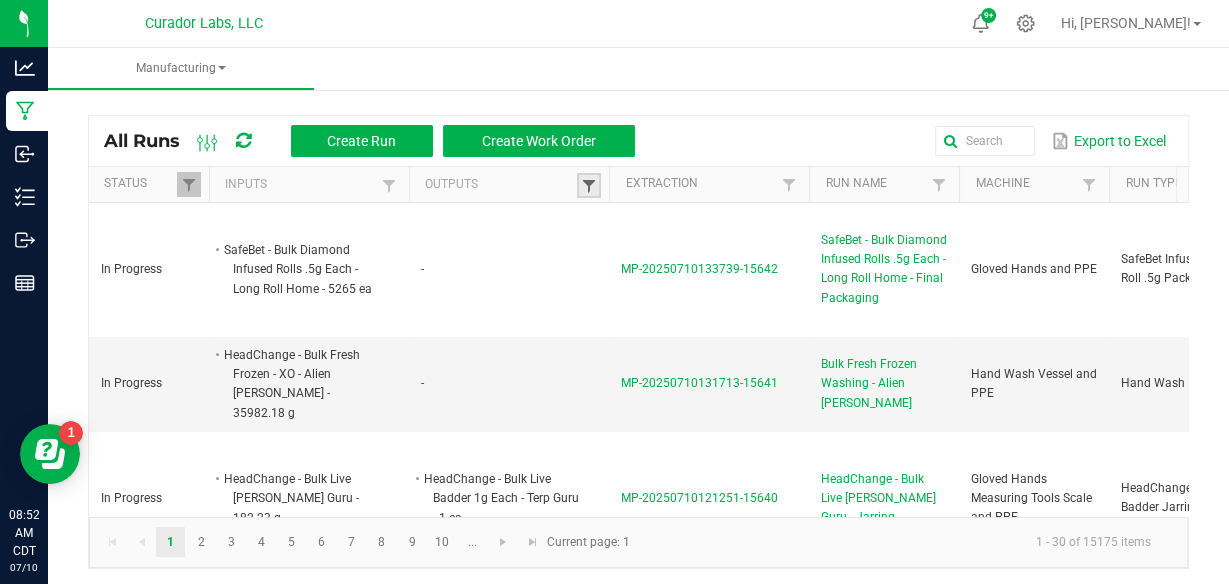 click at bounding box center (589, 186) 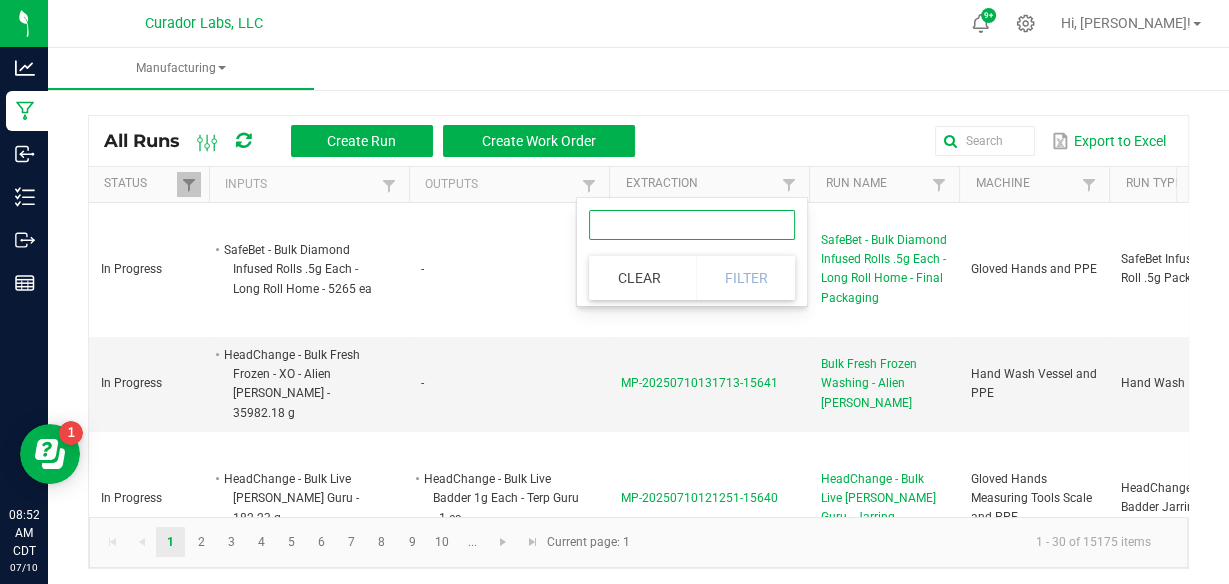 click at bounding box center (692, 225) 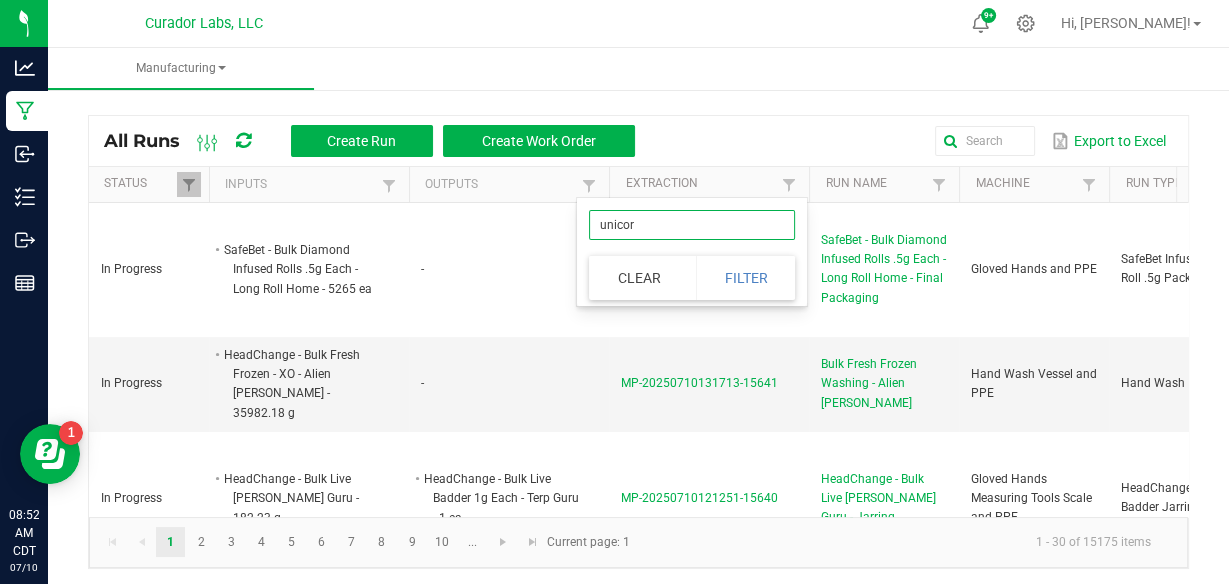 type on "unicorn" 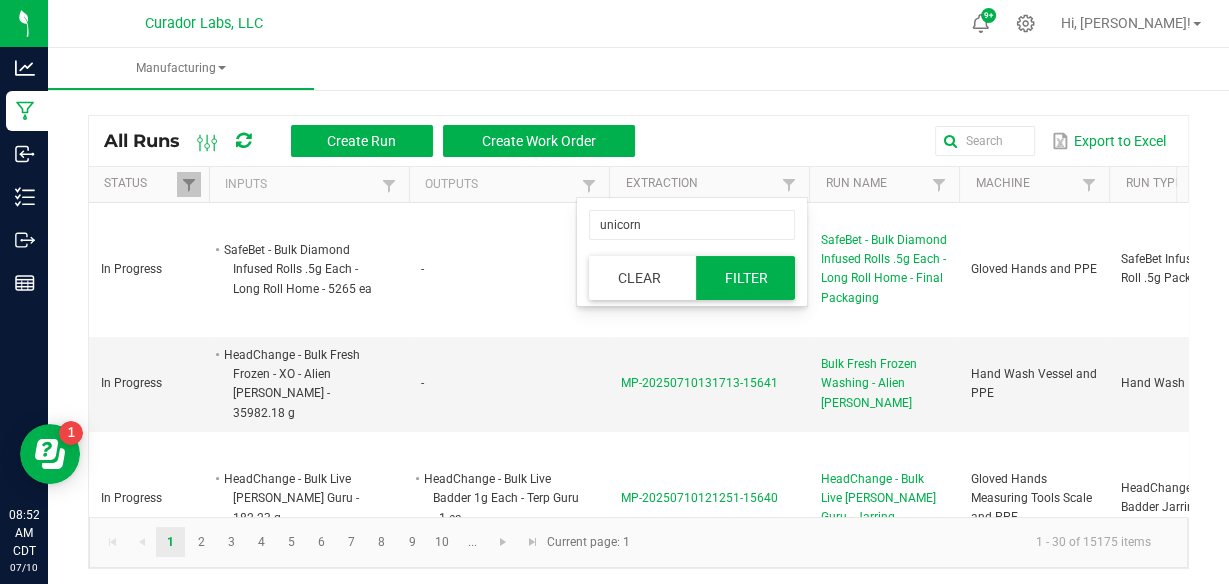 click on "Filter" at bounding box center (746, 278) 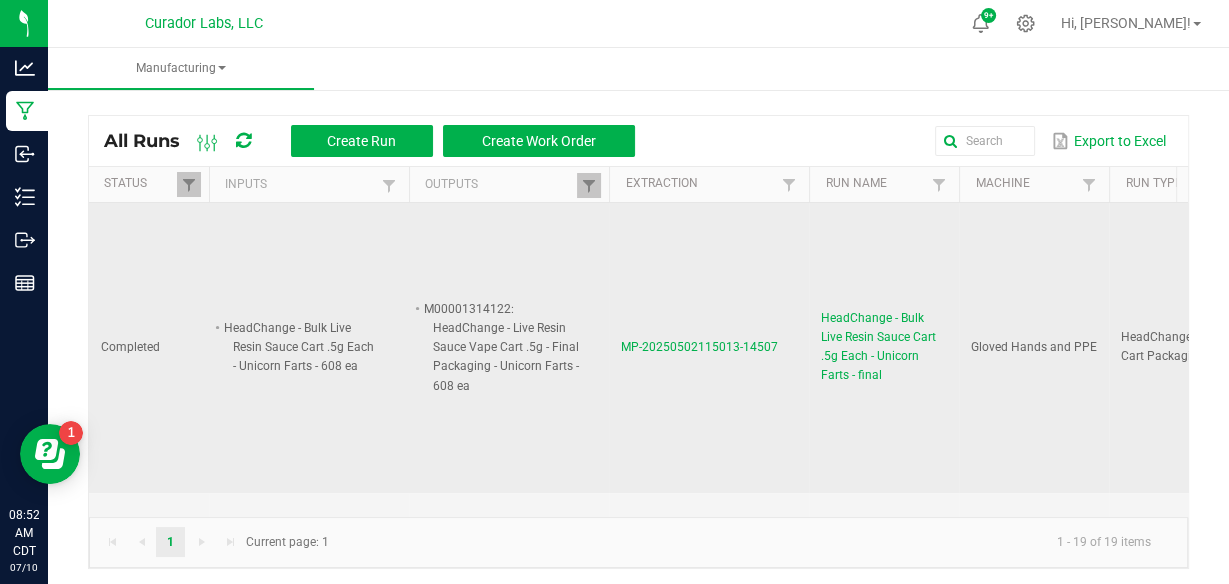 click on "M00001314122: HeadChange - Live Resin Sauce Vape Cart .5g - Final Packaging - Unicorn Farts - 608 ea" at bounding box center [500, 347] 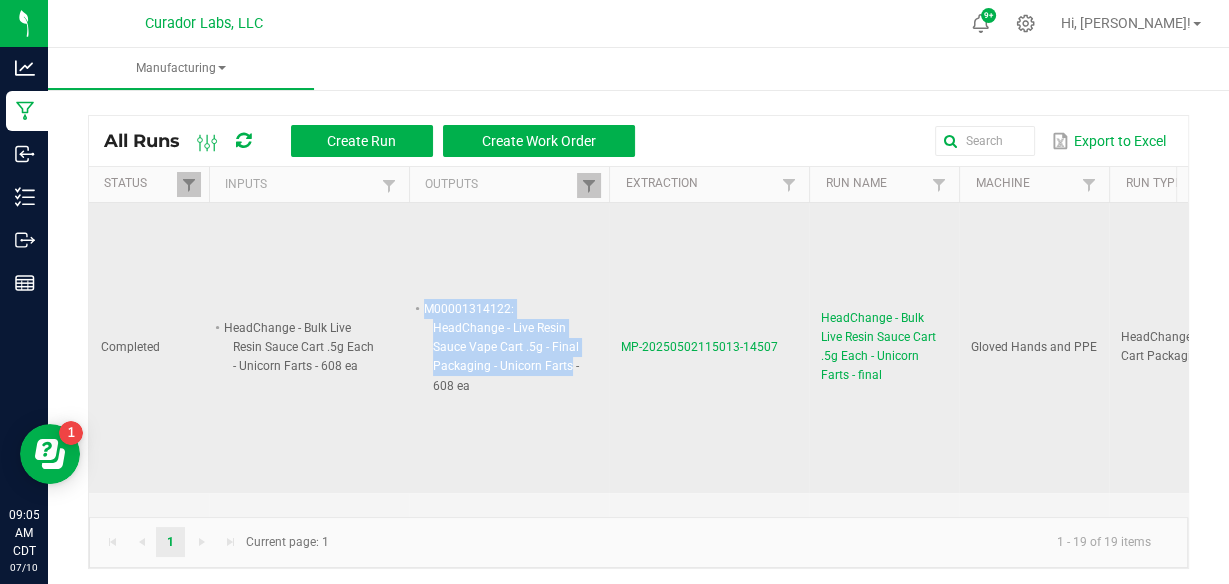 drag, startPoint x: 425, startPoint y: 296, endPoint x: 568, endPoint y: 353, distance: 153.94154 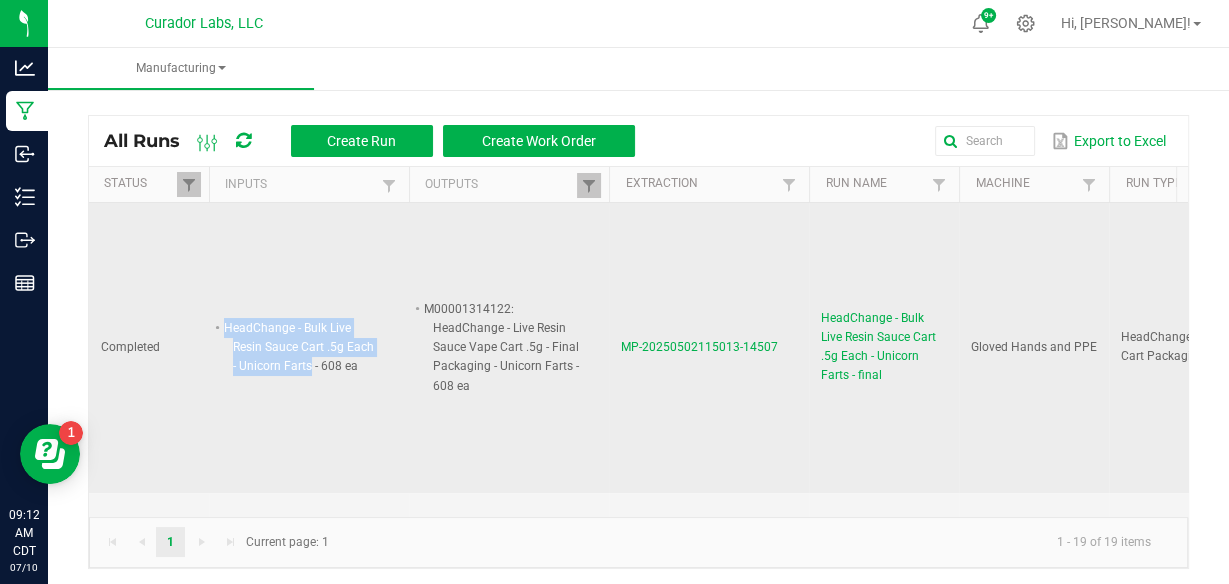 drag, startPoint x: 224, startPoint y: 315, endPoint x: 311, endPoint y: 361, distance: 98.4124 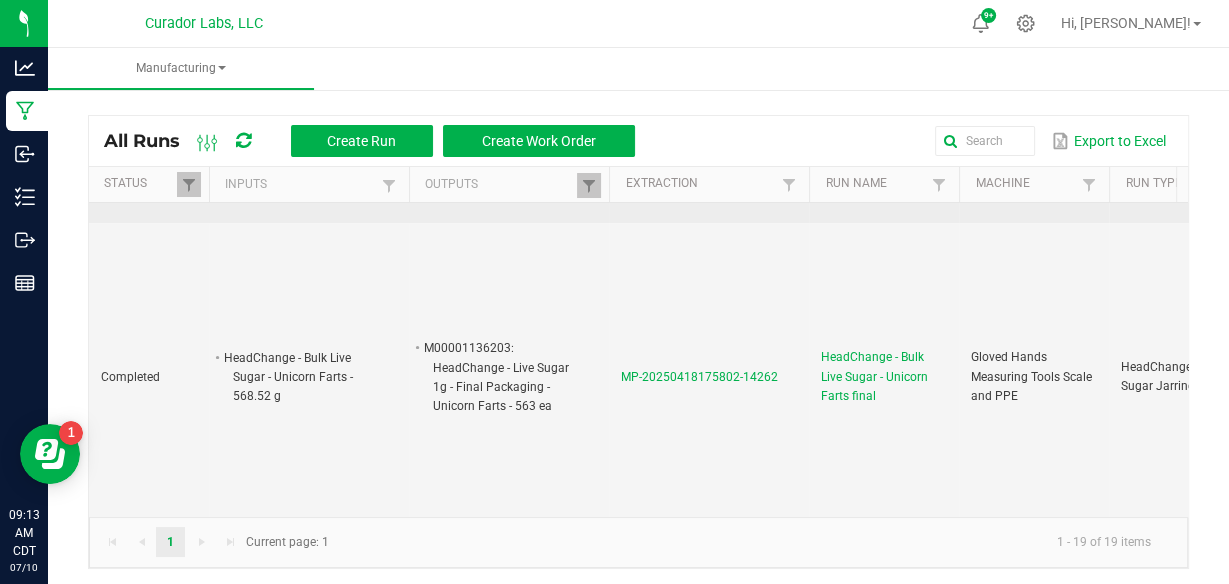 scroll, scrollTop: 270, scrollLeft: 0, axis: vertical 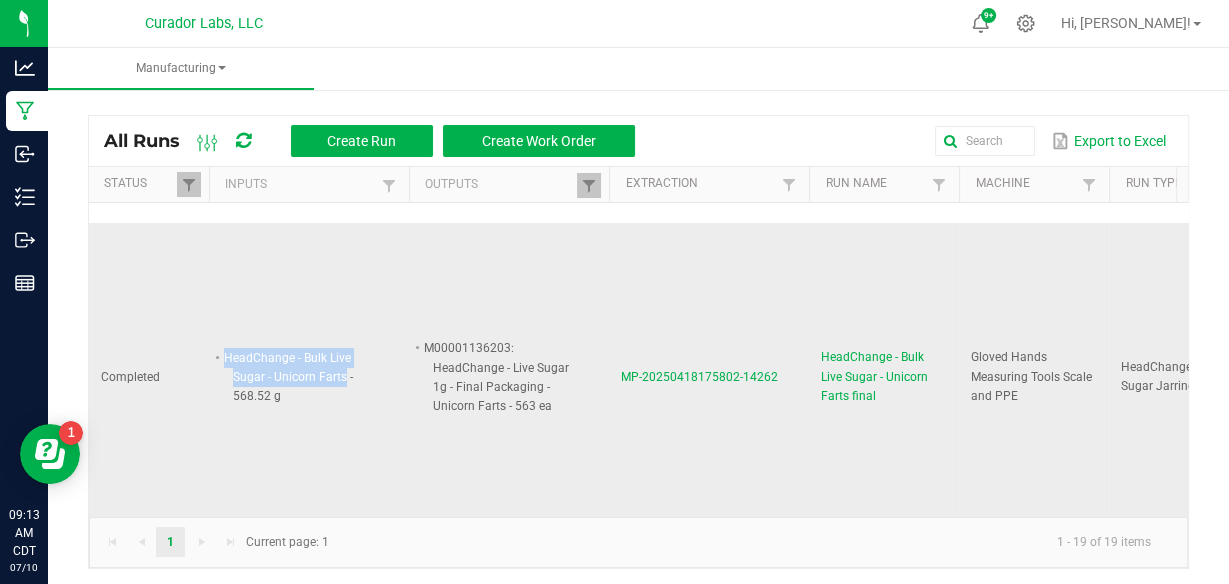 drag, startPoint x: 224, startPoint y: 336, endPoint x: 345, endPoint y: 350, distance: 121.80723 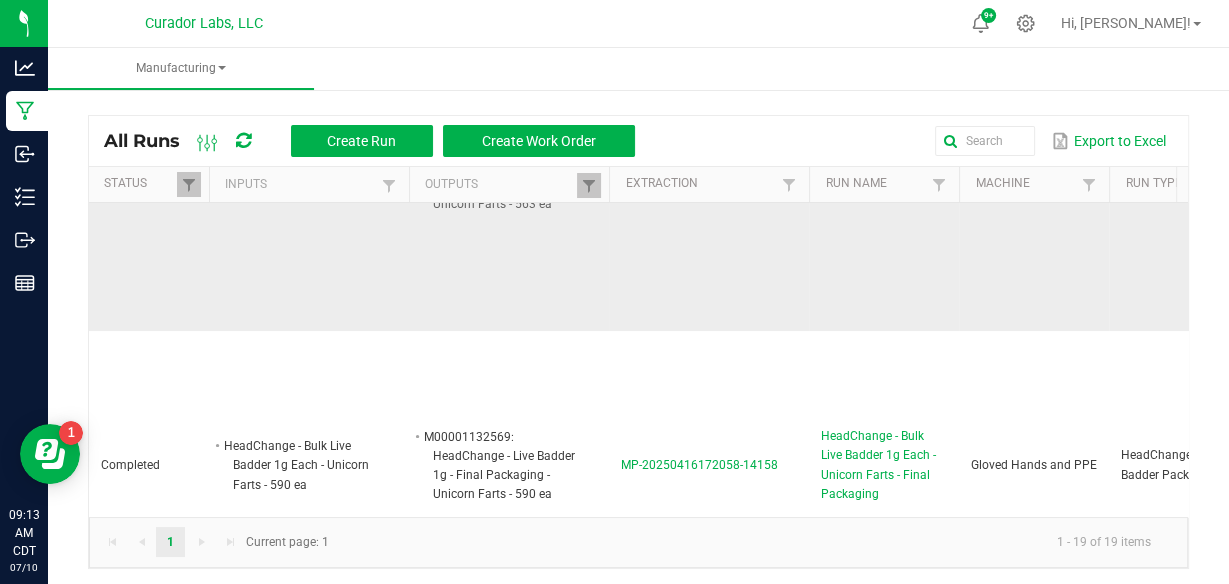 scroll, scrollTop: 533, scrollLeft: 0, axis: vertical 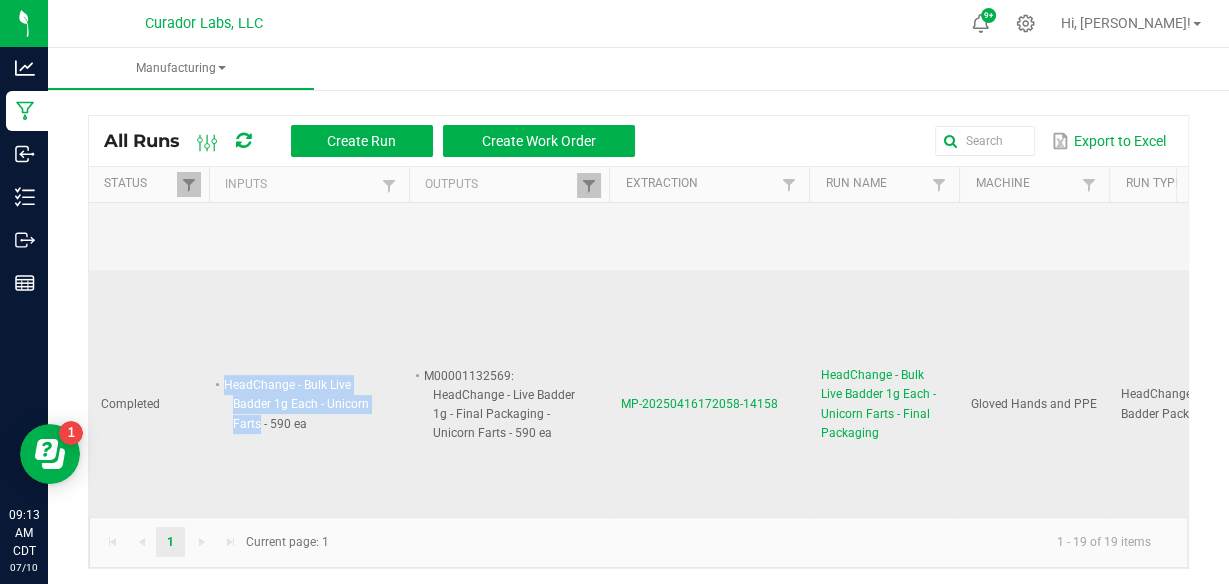 drag, startPoint x: 224, startPoint y: 366, endPoint x: 261, endPoint y: 409, distance: 56.727417 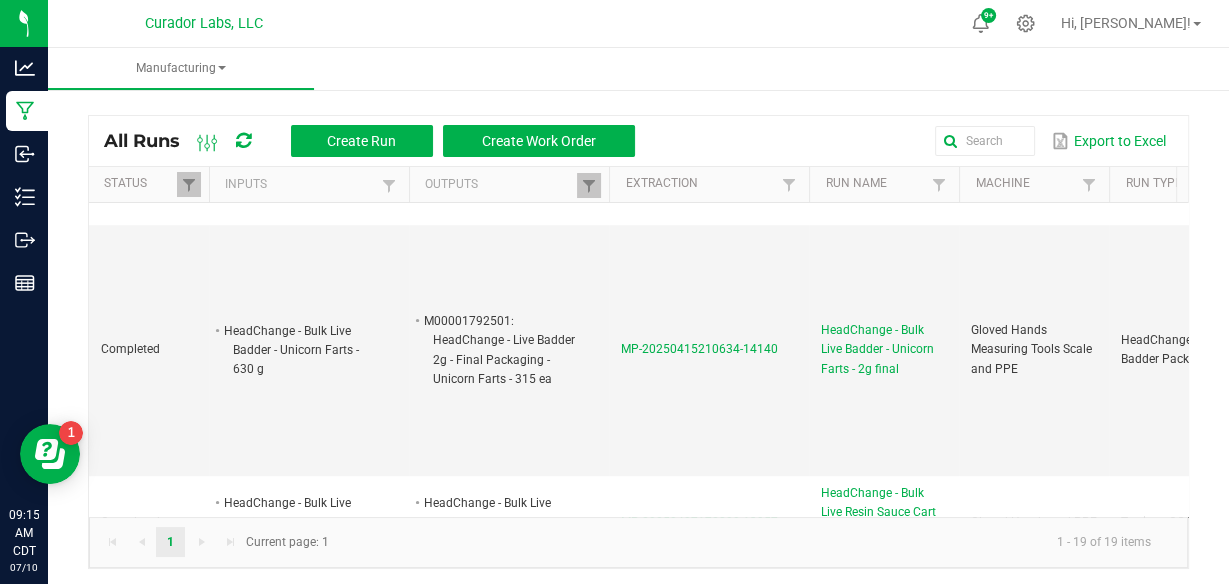 scroll, scrollTop: 1116, scrollLeft: 0, axis: vertical 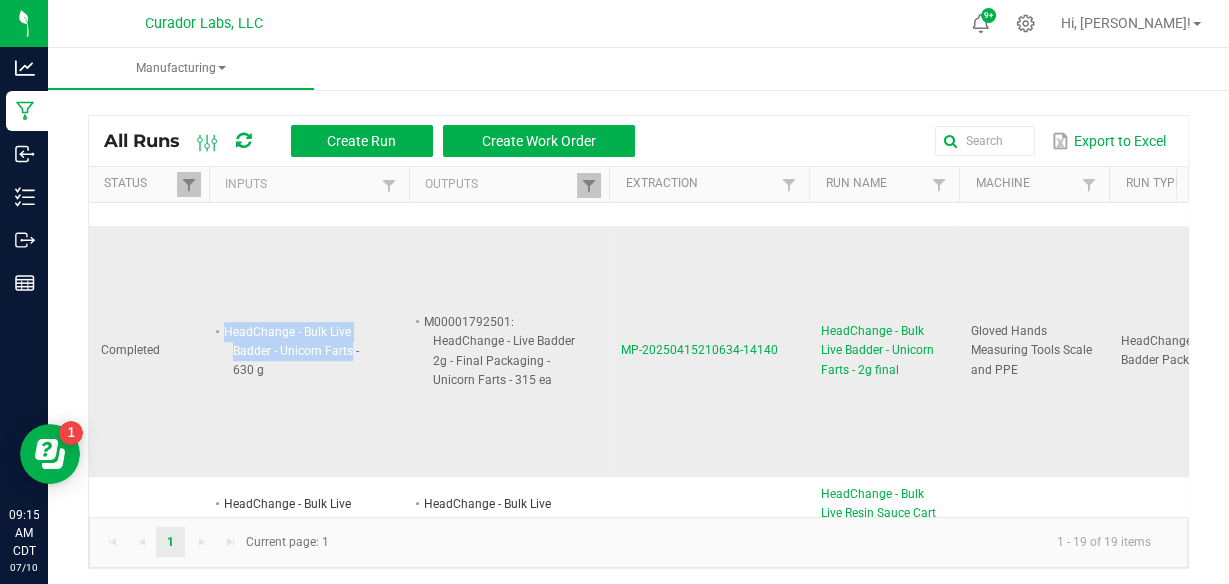 drag, startPoint x: 224, startPoint y: 310, endPoint x: 351, endPoint y: 341, distance: 130.72873 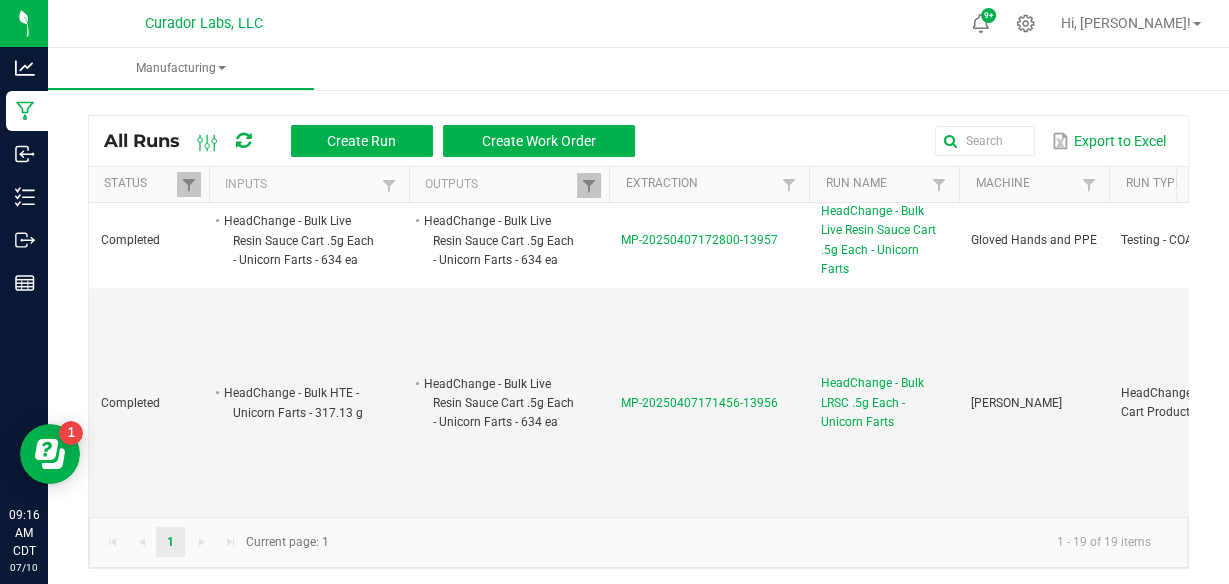 scroll, scrollTop: 1400, scrollLeft: 0, axis: vertical 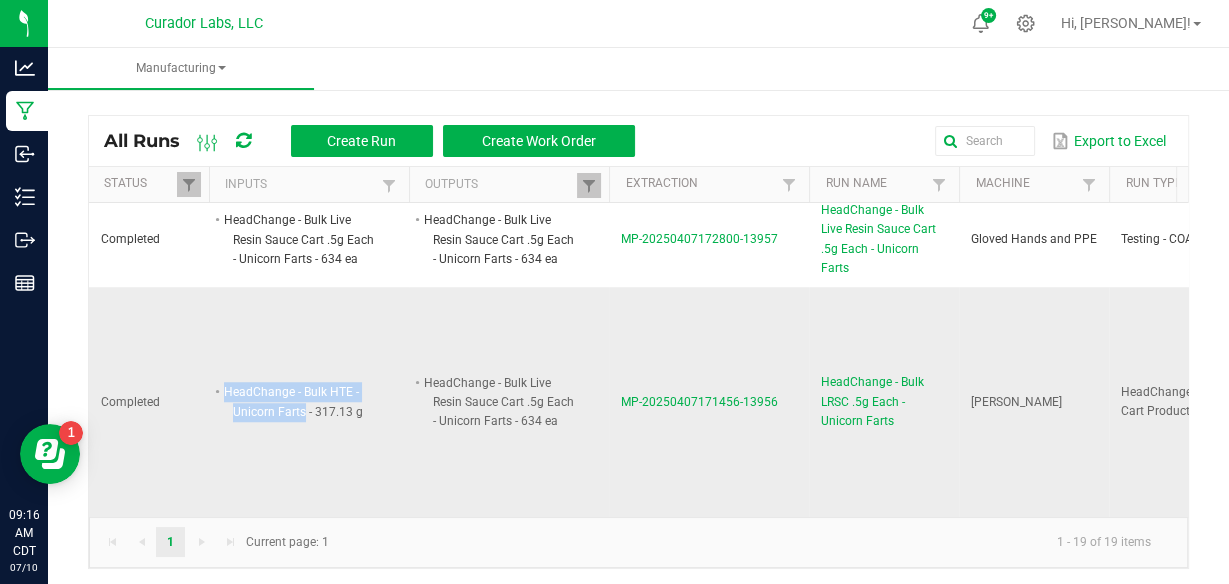 drag, startPoint x: 223, startPoint y: 353, endPoint x: 304, endPoint y: 385, distance: 87.0919 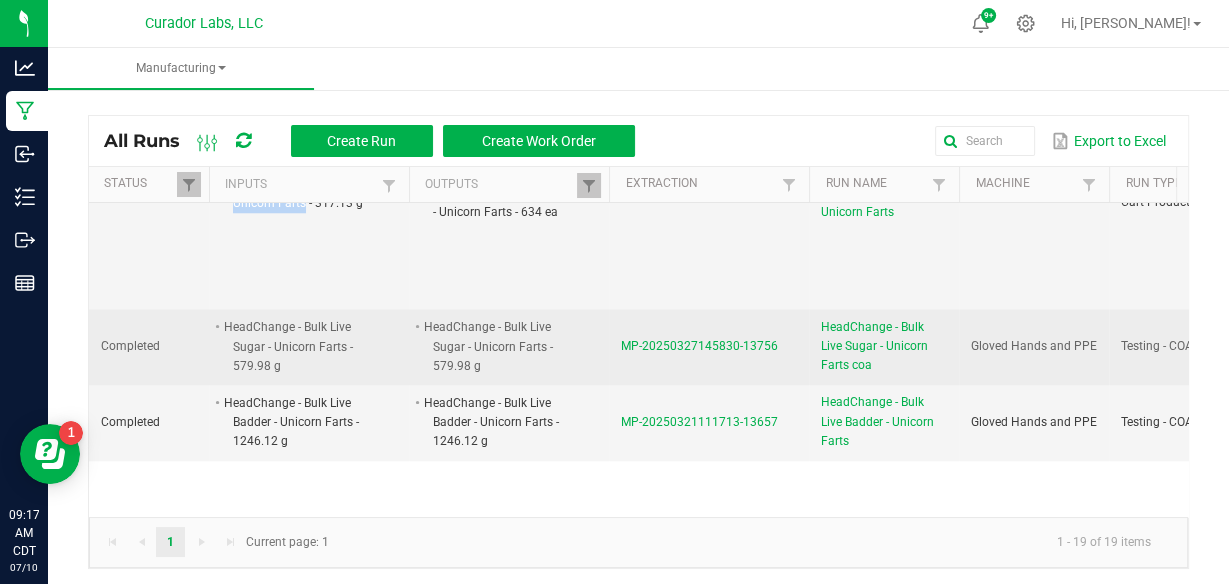 scroll, scrollTop: 1608, scrollLeft: 0, axis: vertical 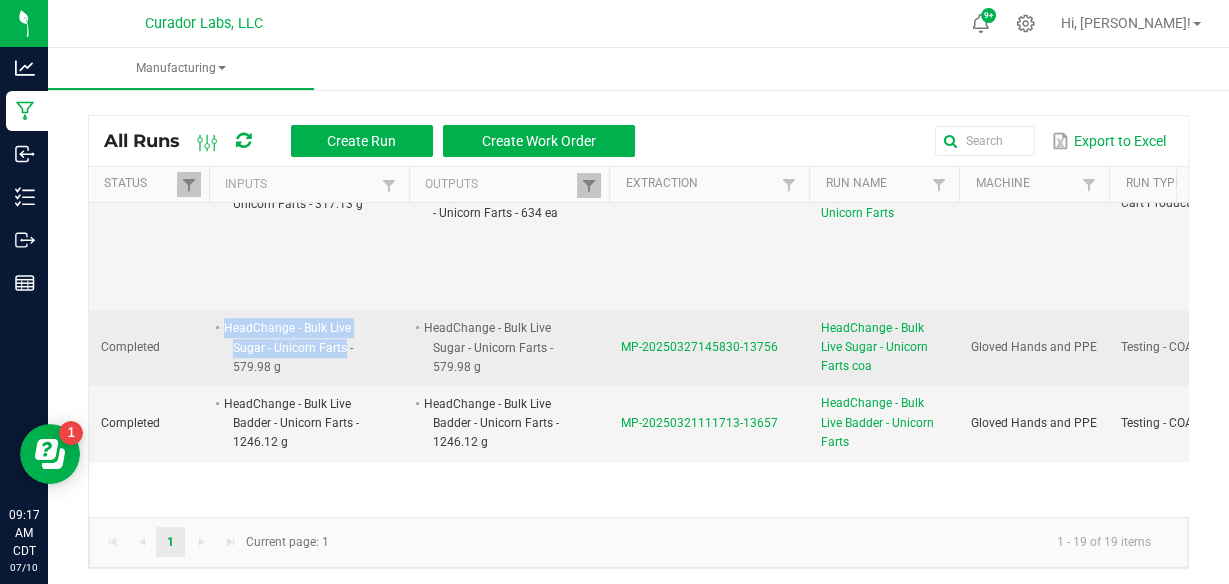 drag, startPoint x: 225, startPoint y: 290, endPoint x: 345, endPoint y: 313, distance: 122.18429 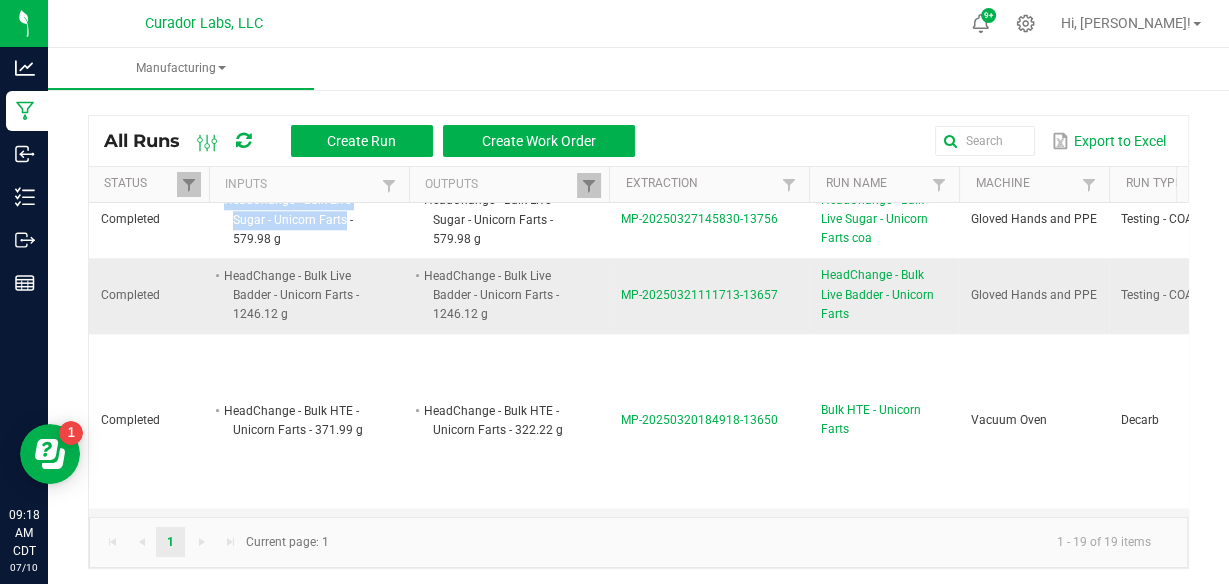 scroll, scrollTop: 1760, scrollLeft: 0, axis: vertical 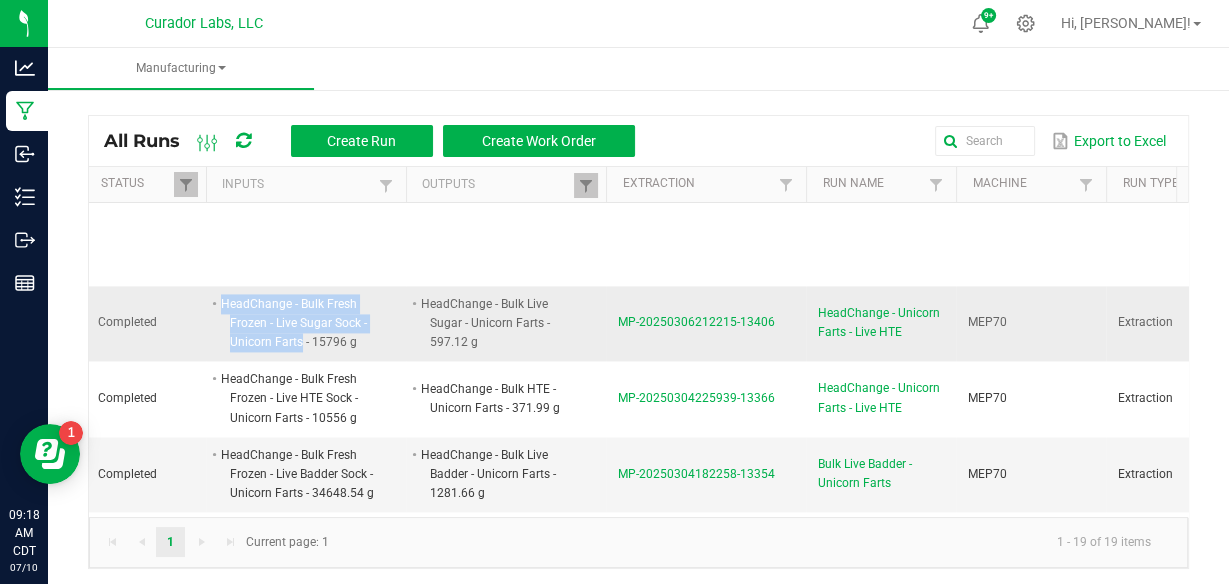 drag, startPoint x: 220, startPoint y: 268, endPoint x: 298, endPoint y: 315, distance: 91.06591 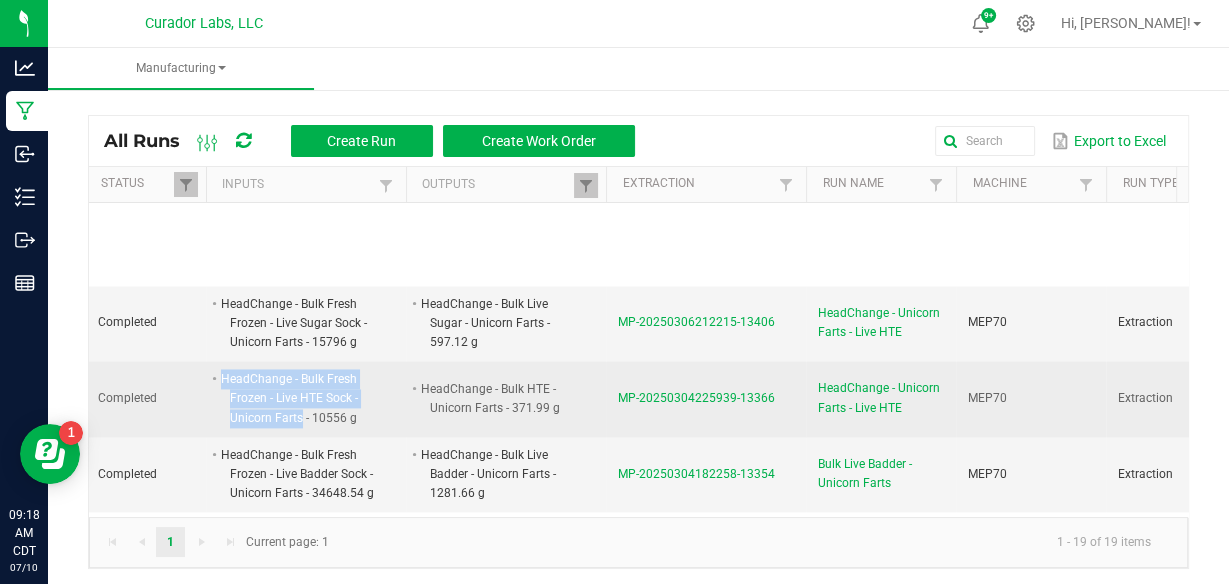 drag, startPoint x: 220, startPoint y: 345, endPoint x: 301, endPoint y: 392, distance: 93.64828 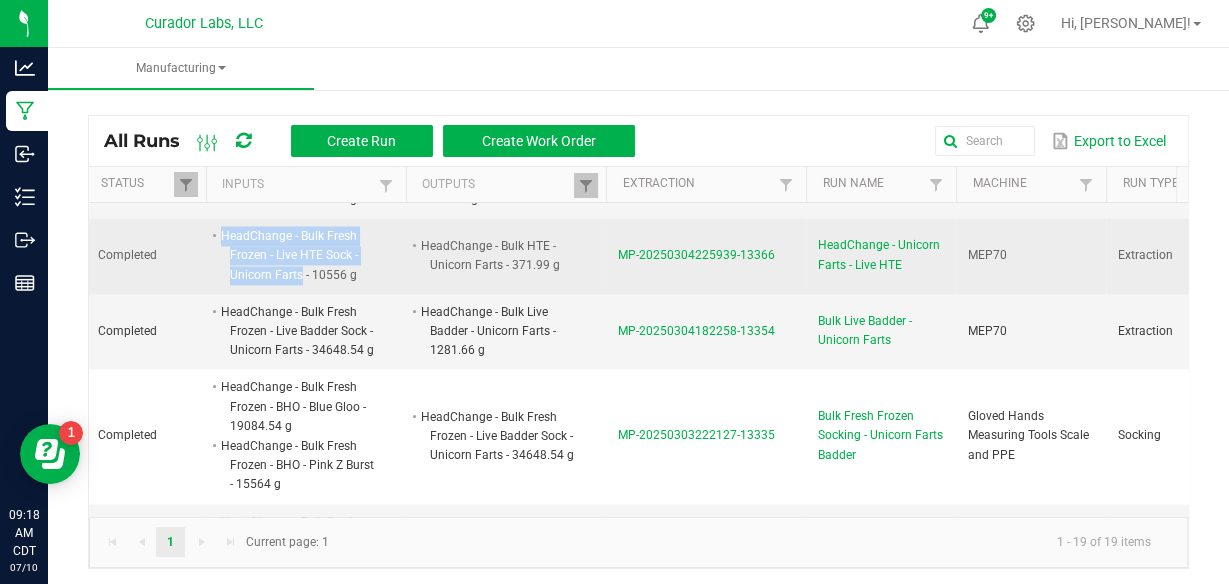 scroll, scrollTop: 2568, scrollLeft: 3, axis: both 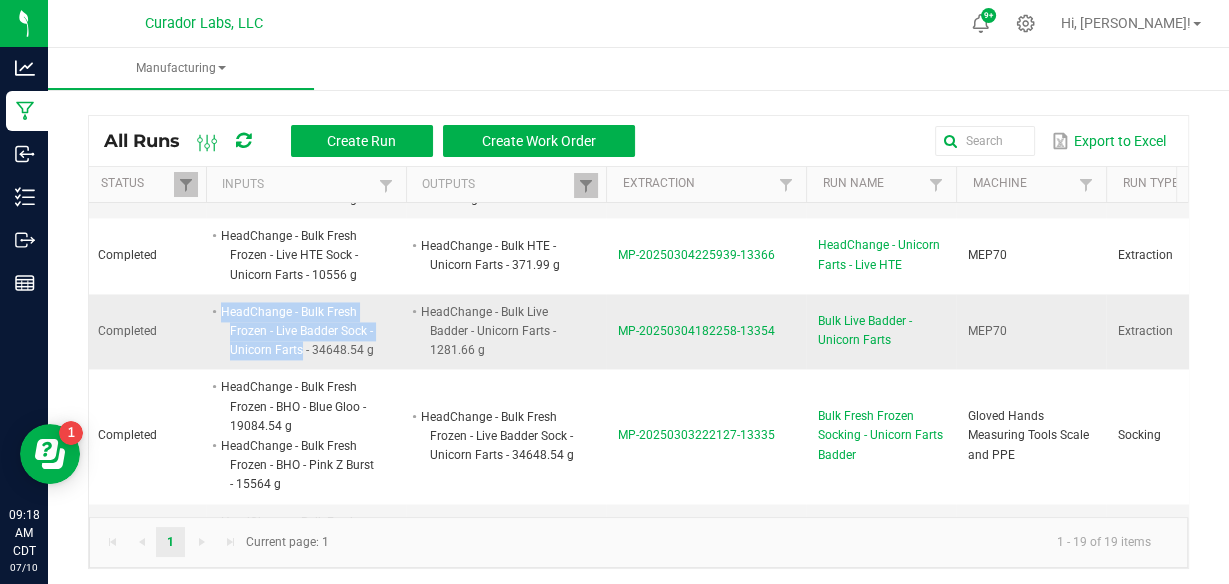 drag, startPoint x: 219, startPoint y: 275, endPoint x: 302, endPoint y: 327, distance: 97.94386 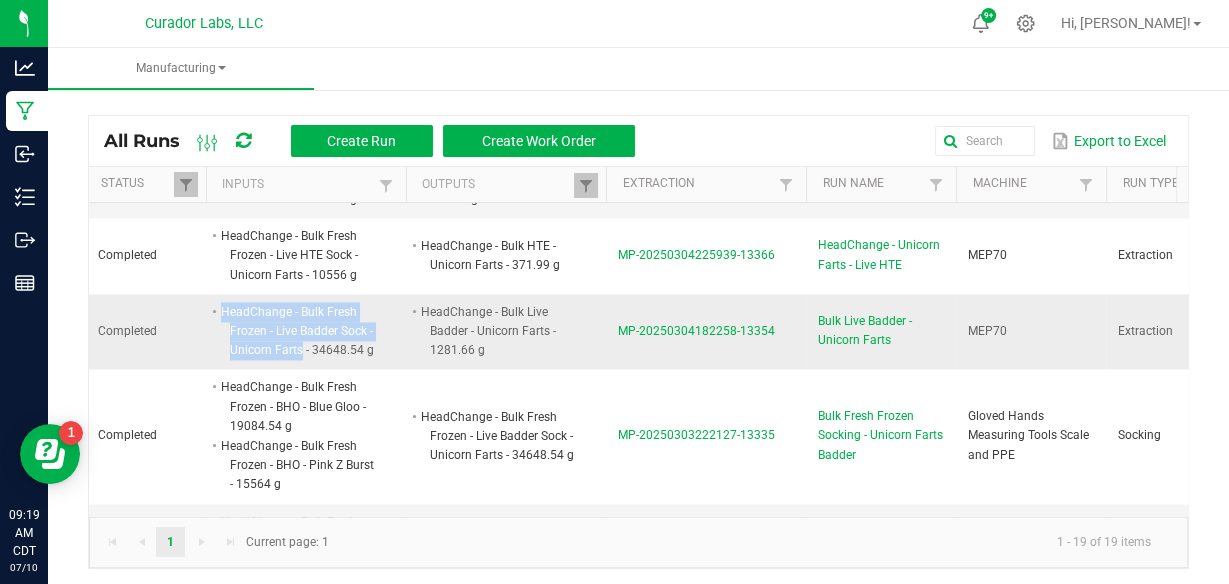 drag, startPoint x: 221, startPoint y: 274, endPoint x: 301, endPoint y: 319, distance: 91.787796 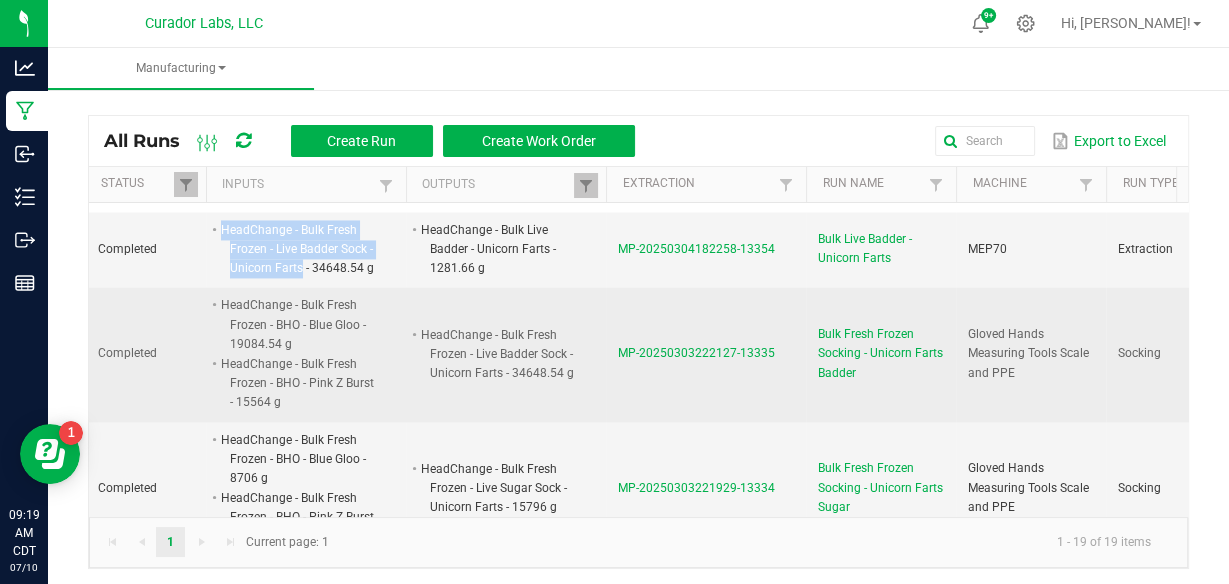 scroll, scrollTop: 2652, scrollLeft: 3, axis: both 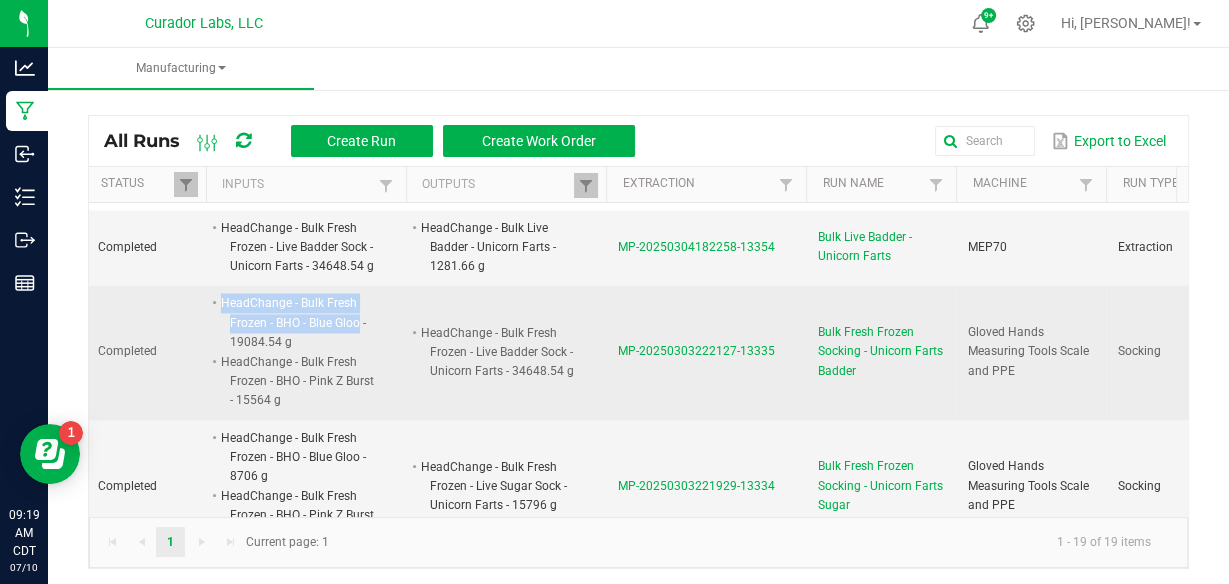 drag, startPoint x: 220, startPoint y: 268, endPoint x: 359, endPoint y: 287, distance: 140.29256 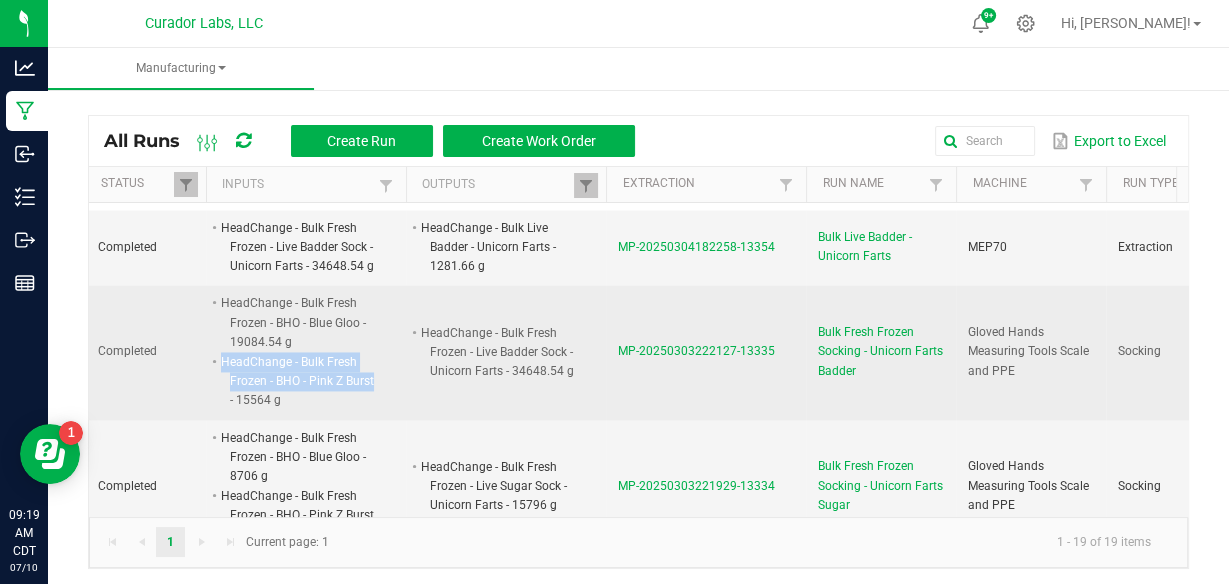 drag, startPoint x: 220, startPoint y: 331, endPoint x: 371, endPoint y: 350, distance: 152.19067 